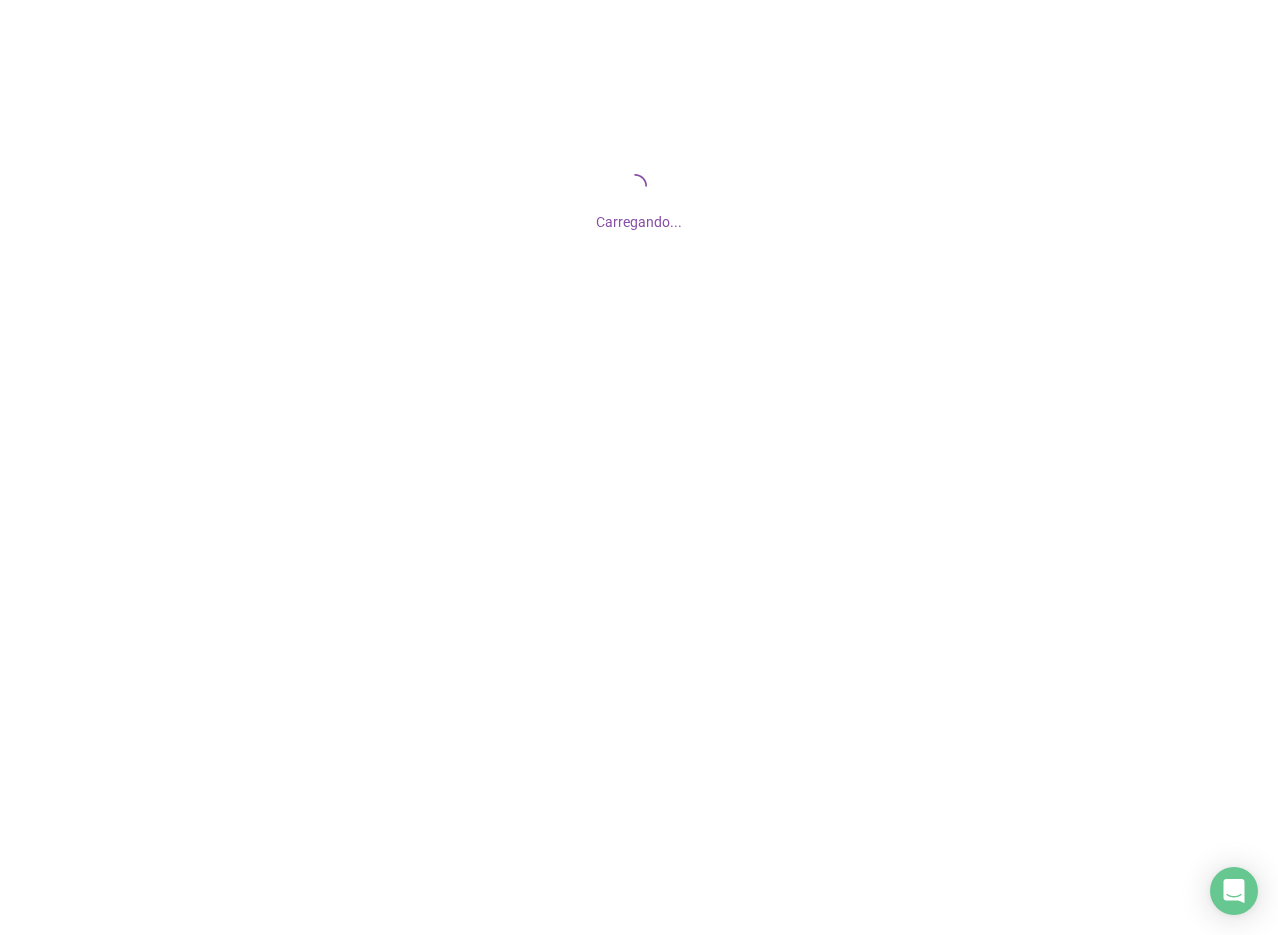 scroll, scrollTop: 0, scrollLeft: 0, axis: both 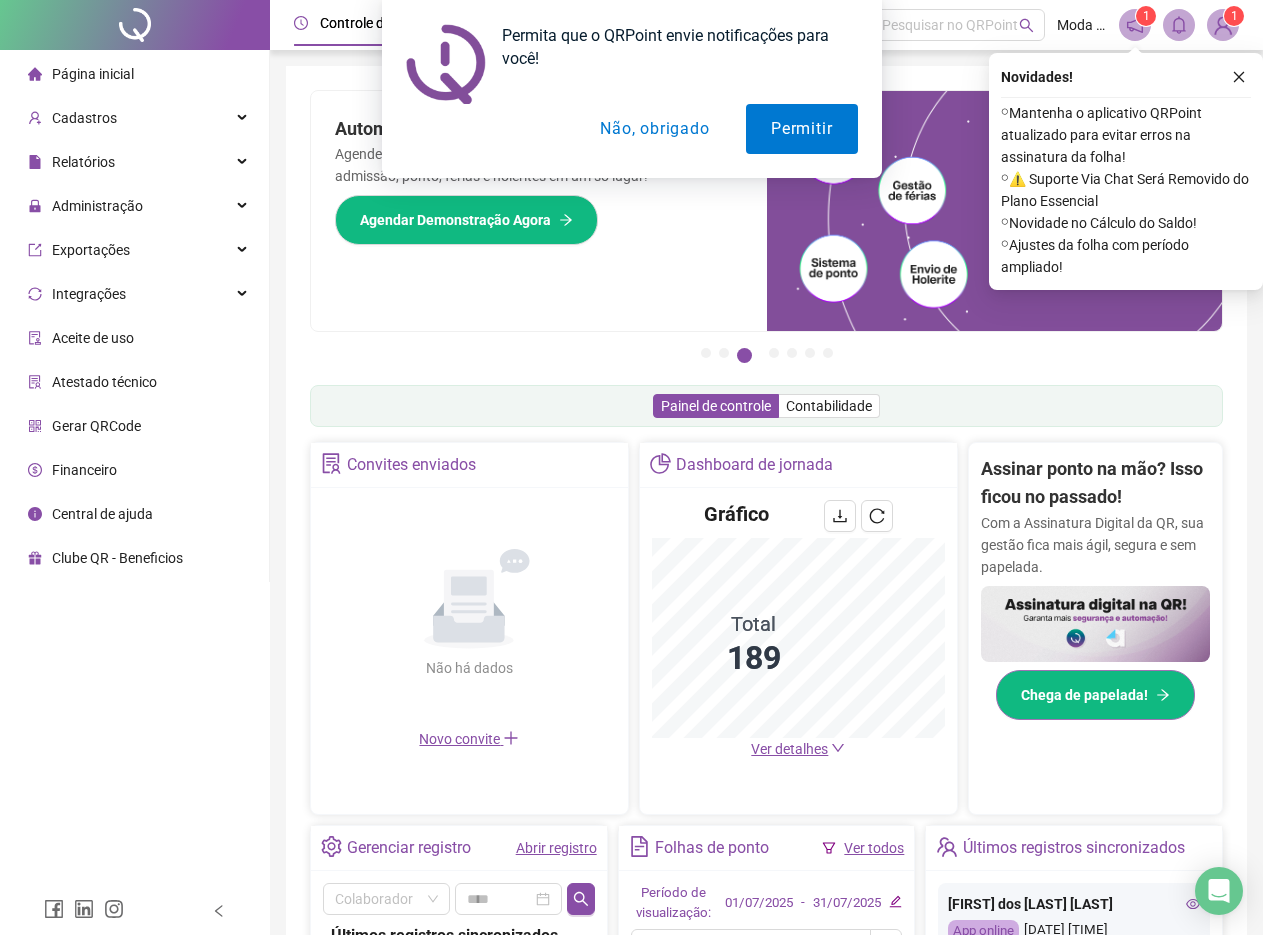 click on "Chega de papelada!" at bounding box center (1084, 695) 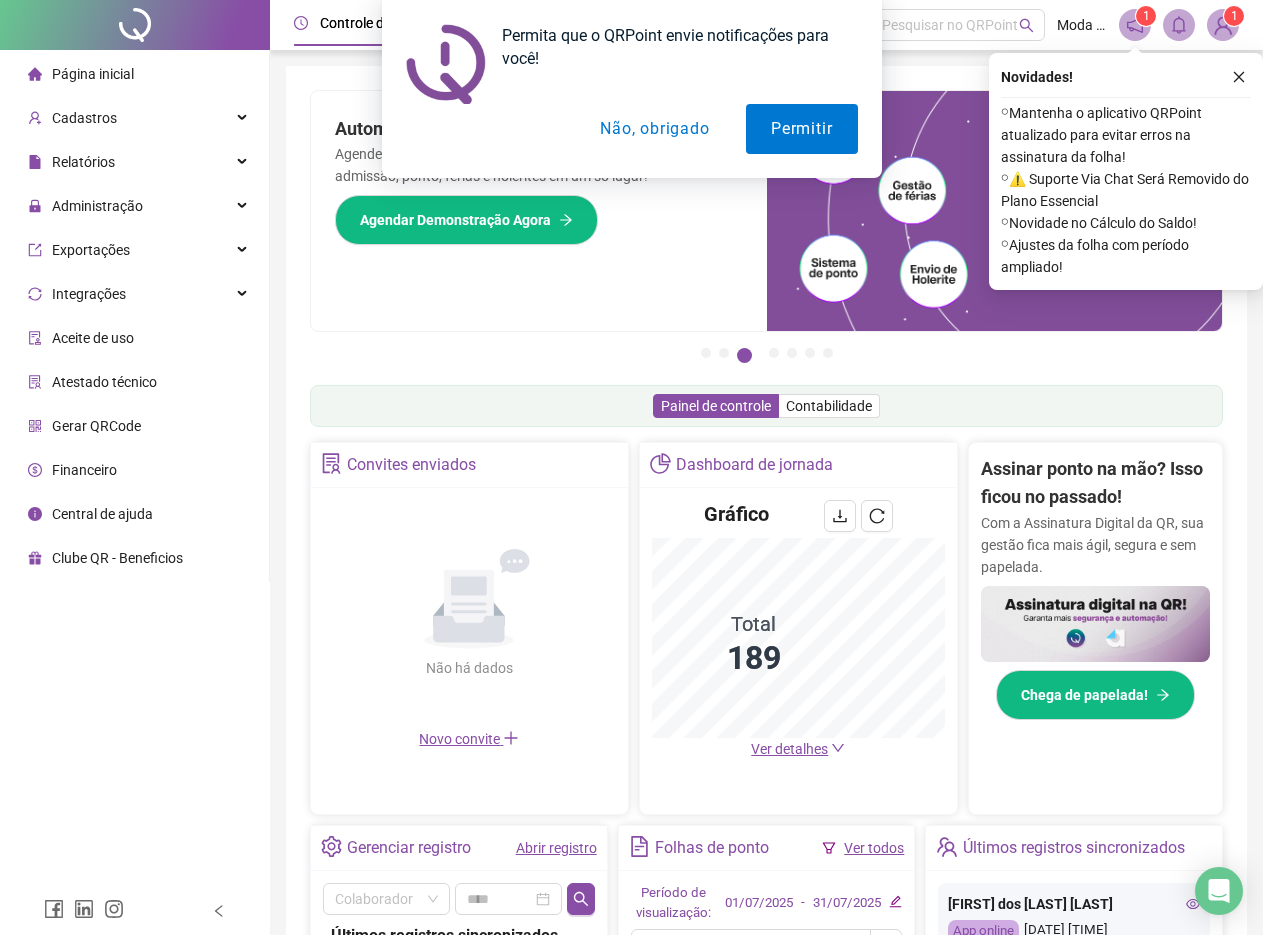 click on "Permita que o QRPoint envie notificações para você! Permitir Não, obrigado" at bounding box center [631, 89] 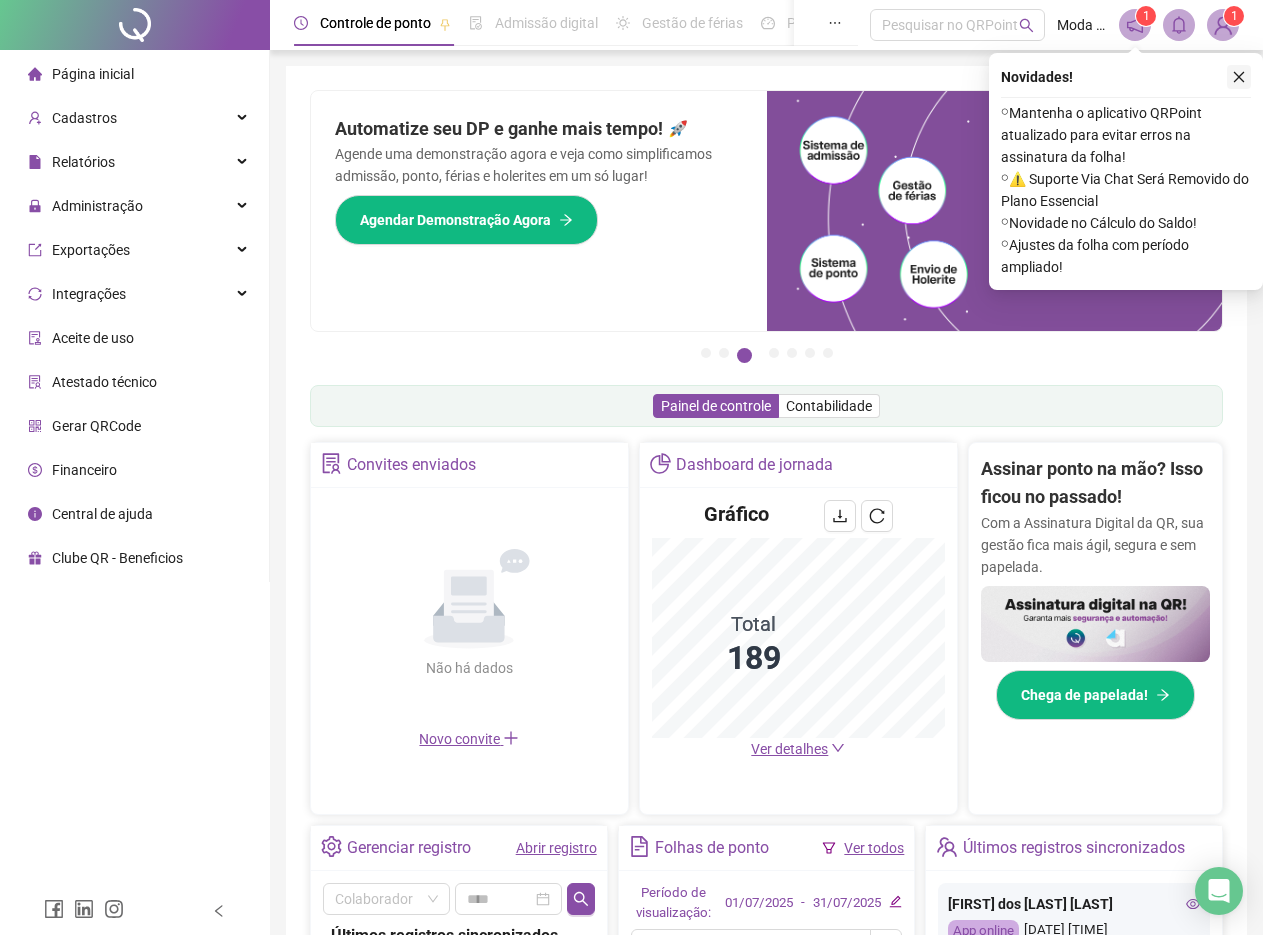 click 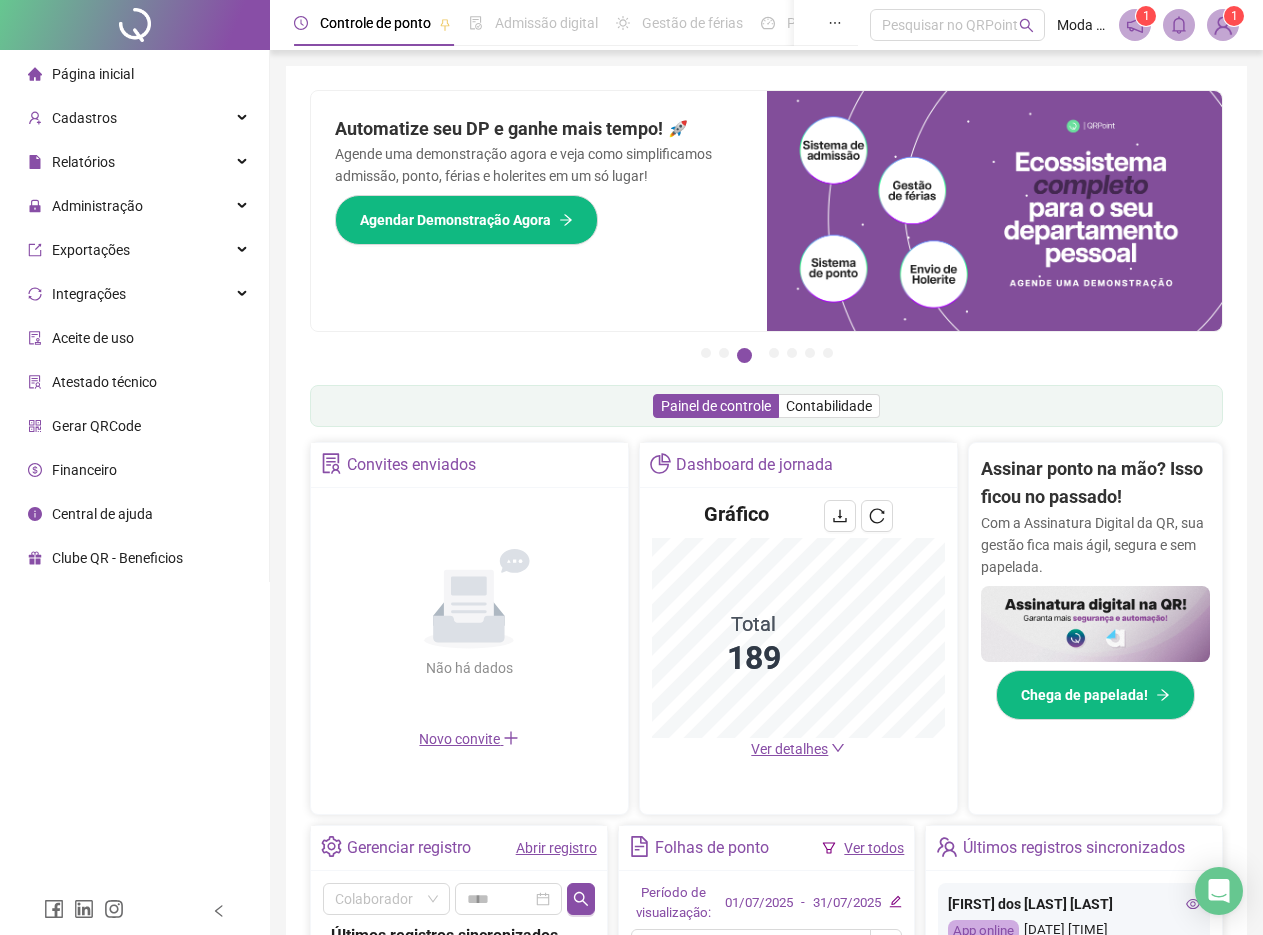 click on "1" at bounding box center (1234, 16) 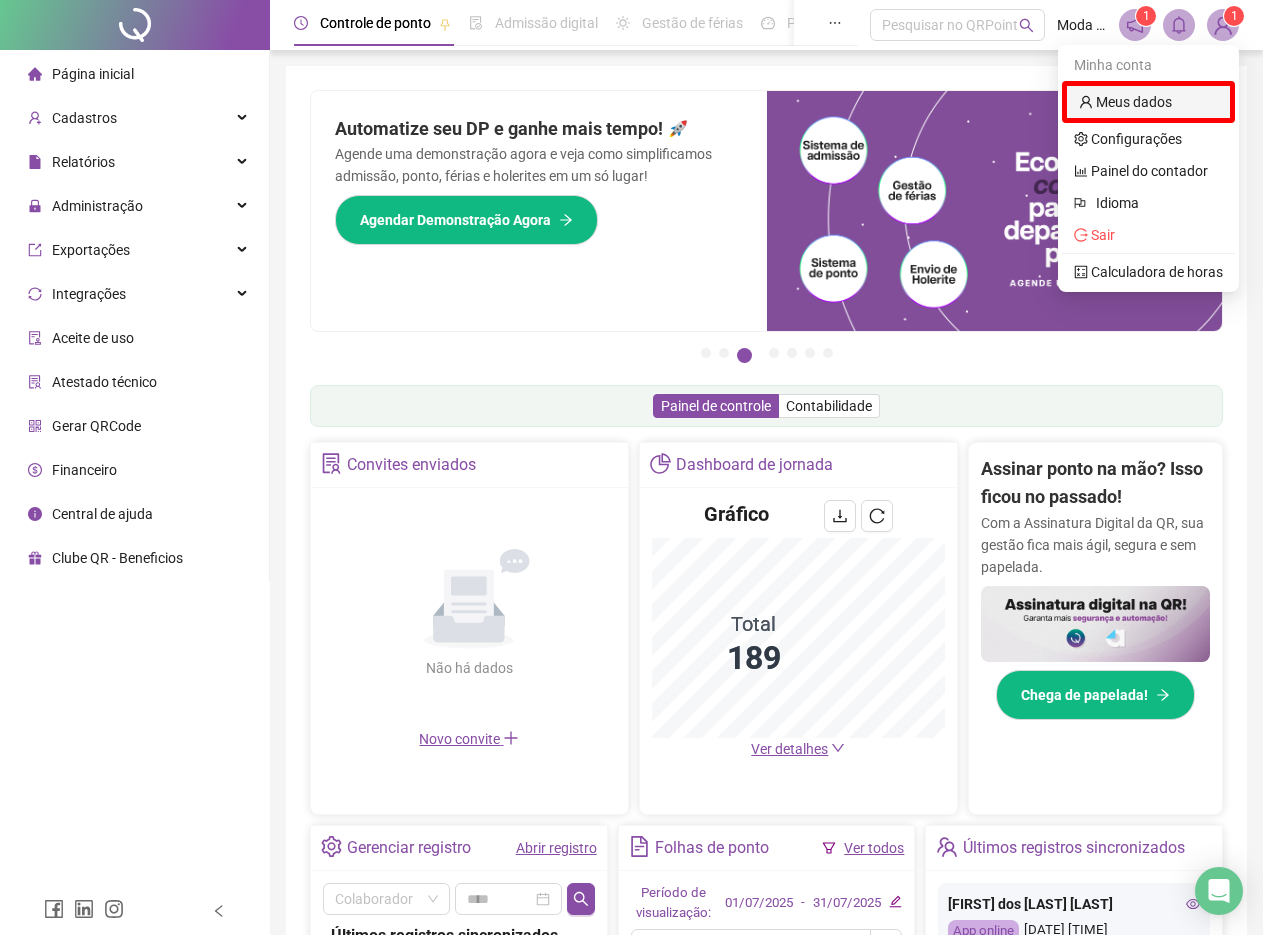 click on "Meus dados" at bounding box center [1125, 102] 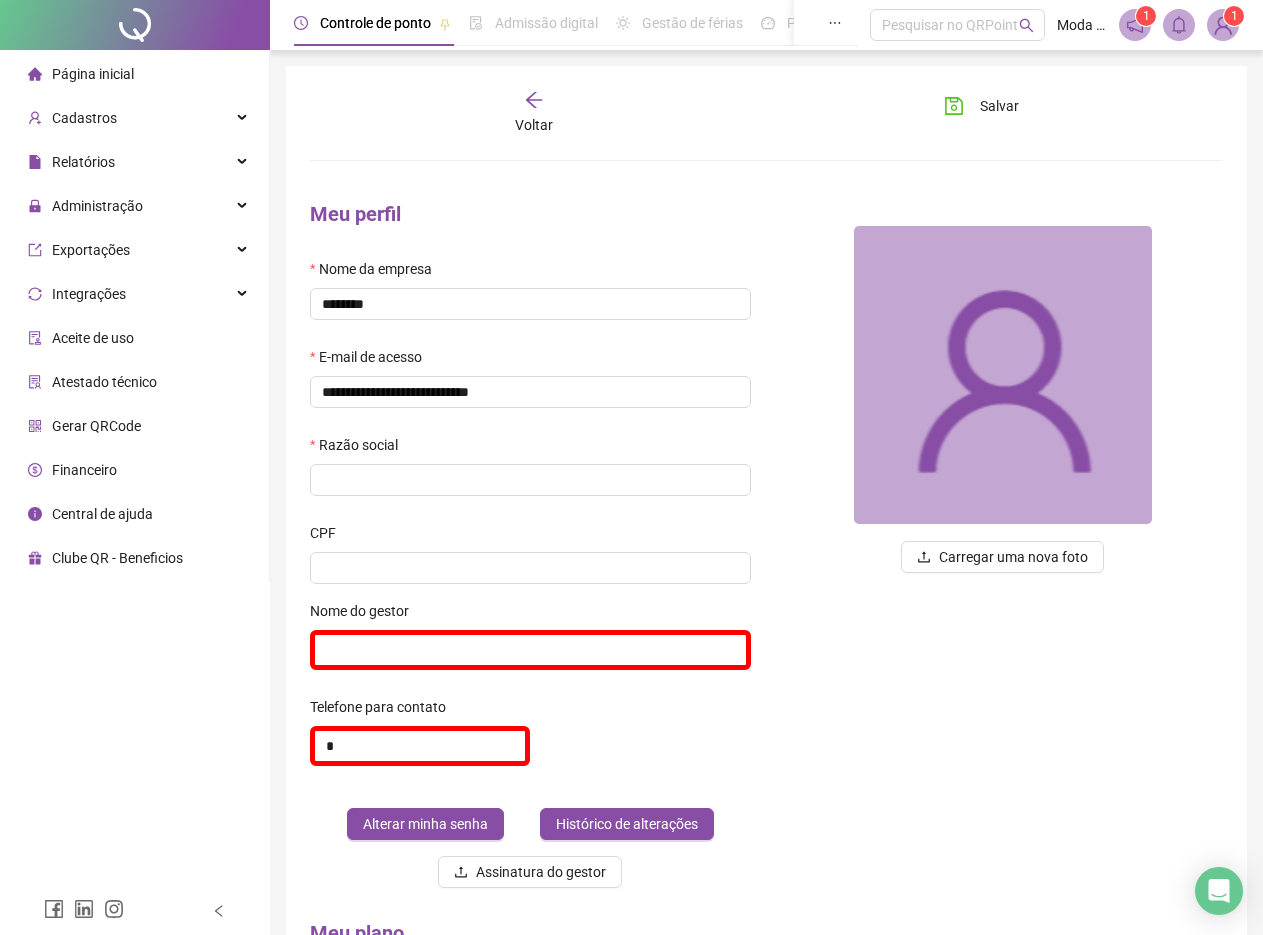 click on "Admissão digital" at bounding box center (546, 23) 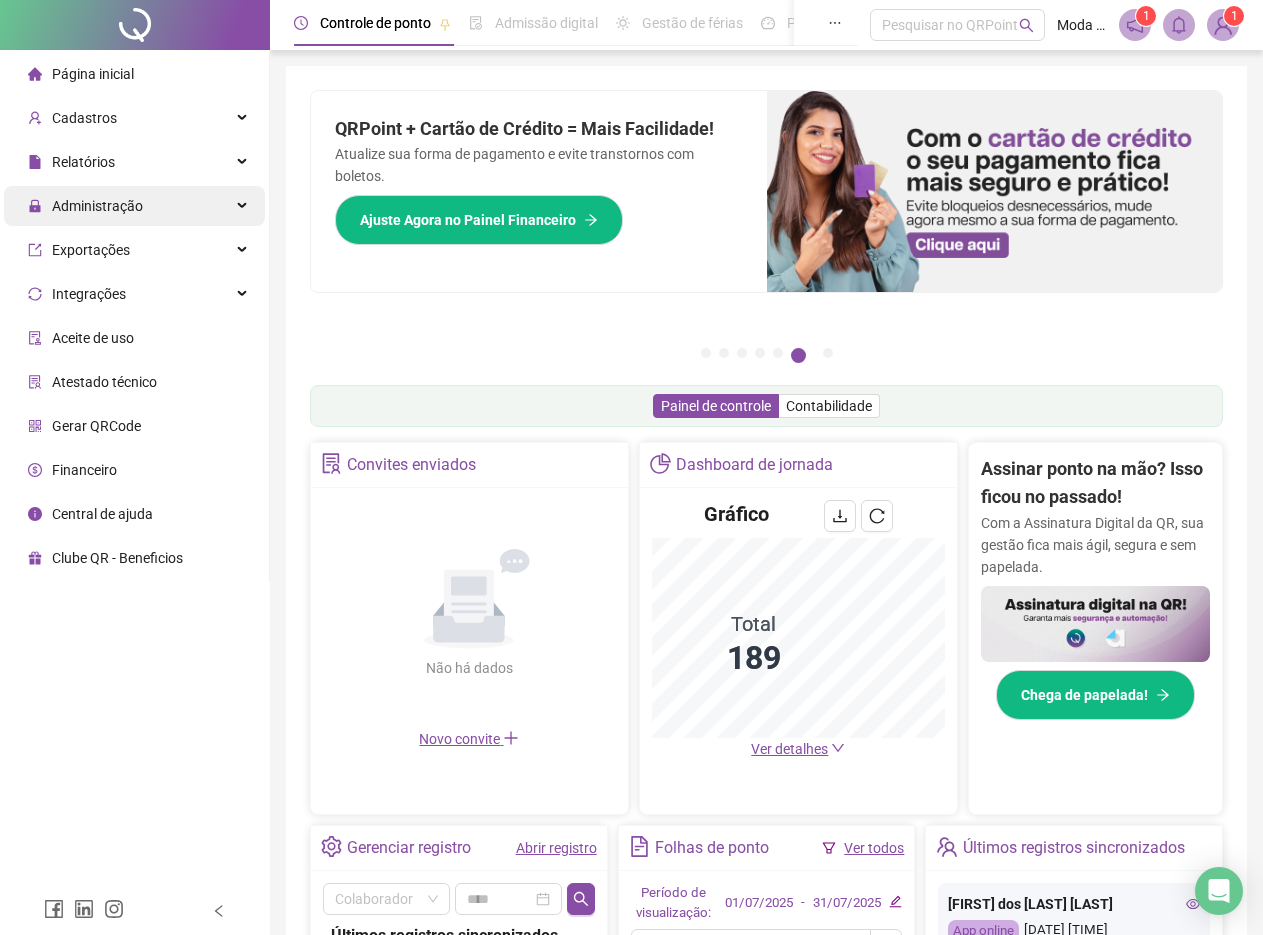 click on "Administração" at bounding box center (97, 206) 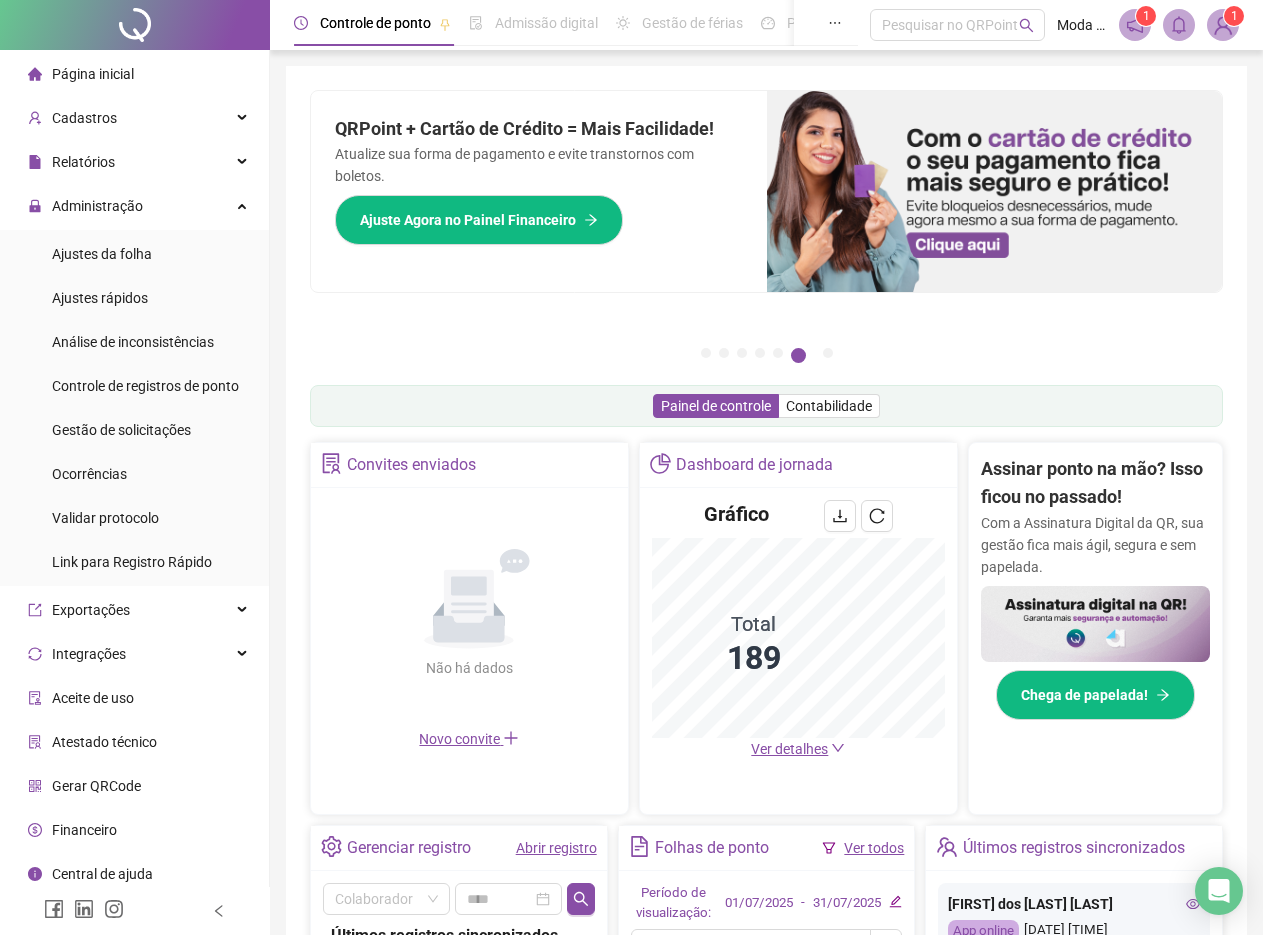 click at bounding box center (1223, 25) 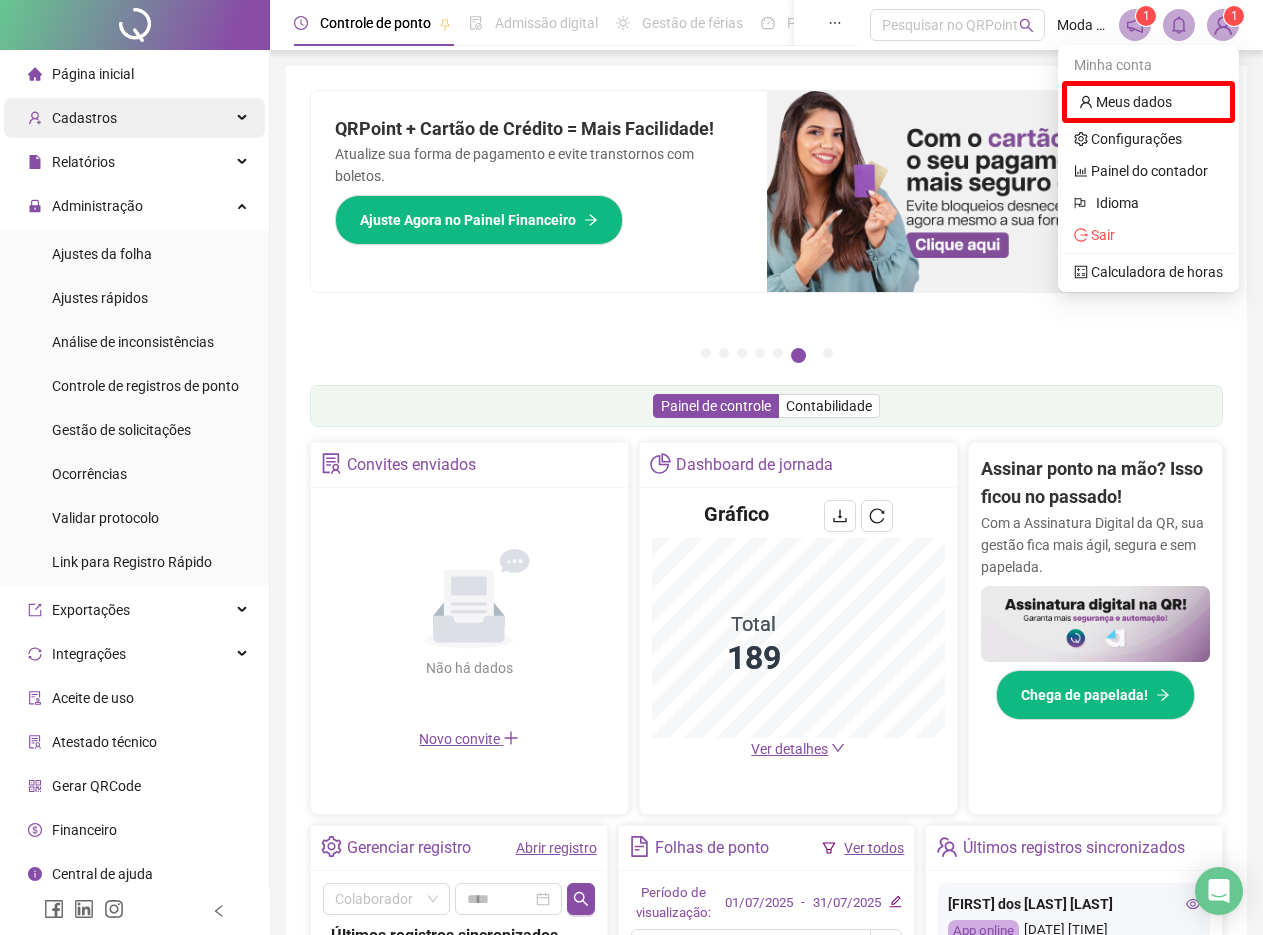 click on "Cadastros" at bounding box center [134, 118] 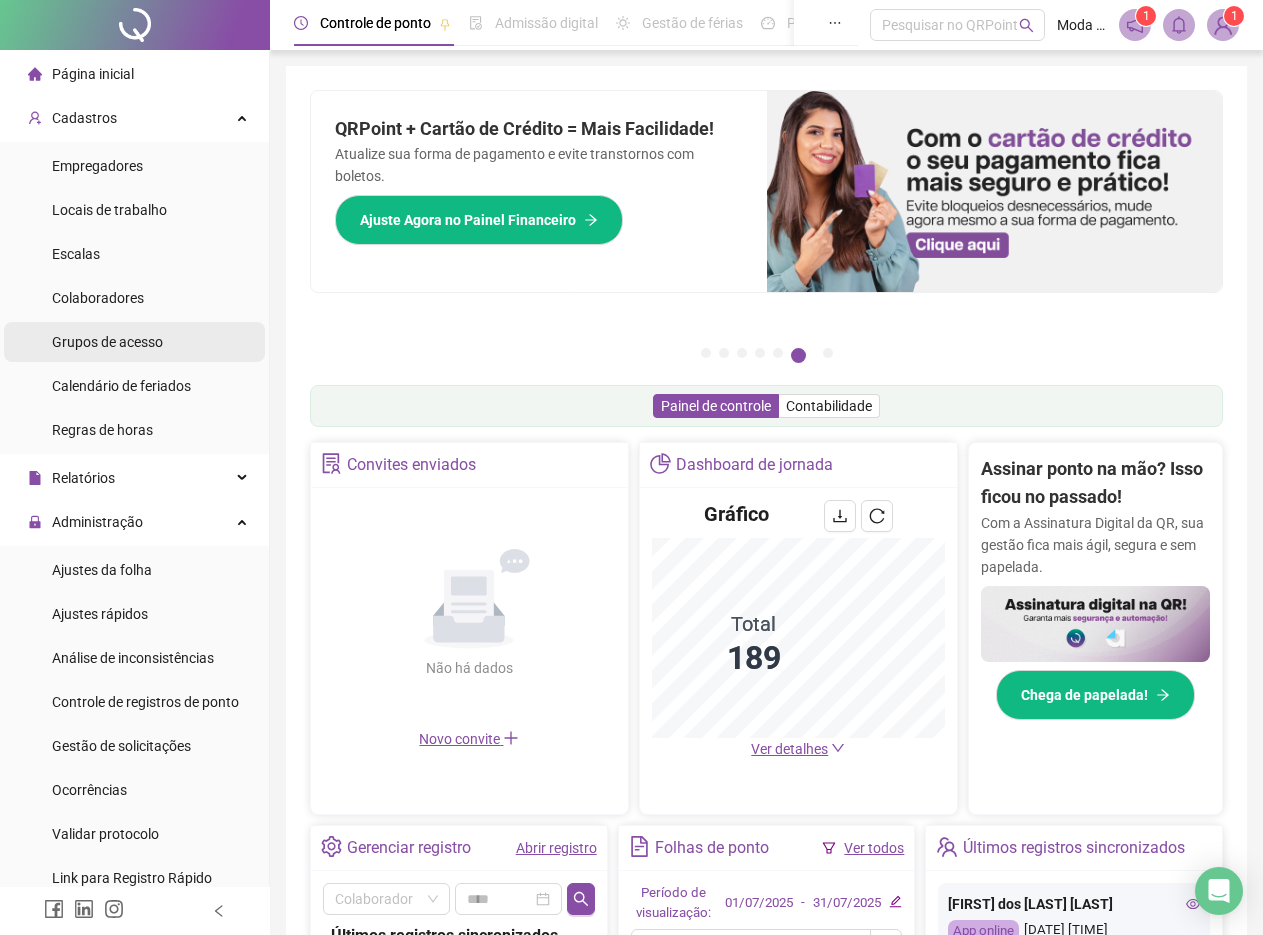 click on "Grupos de acesso" at bounding box center (107, 342) 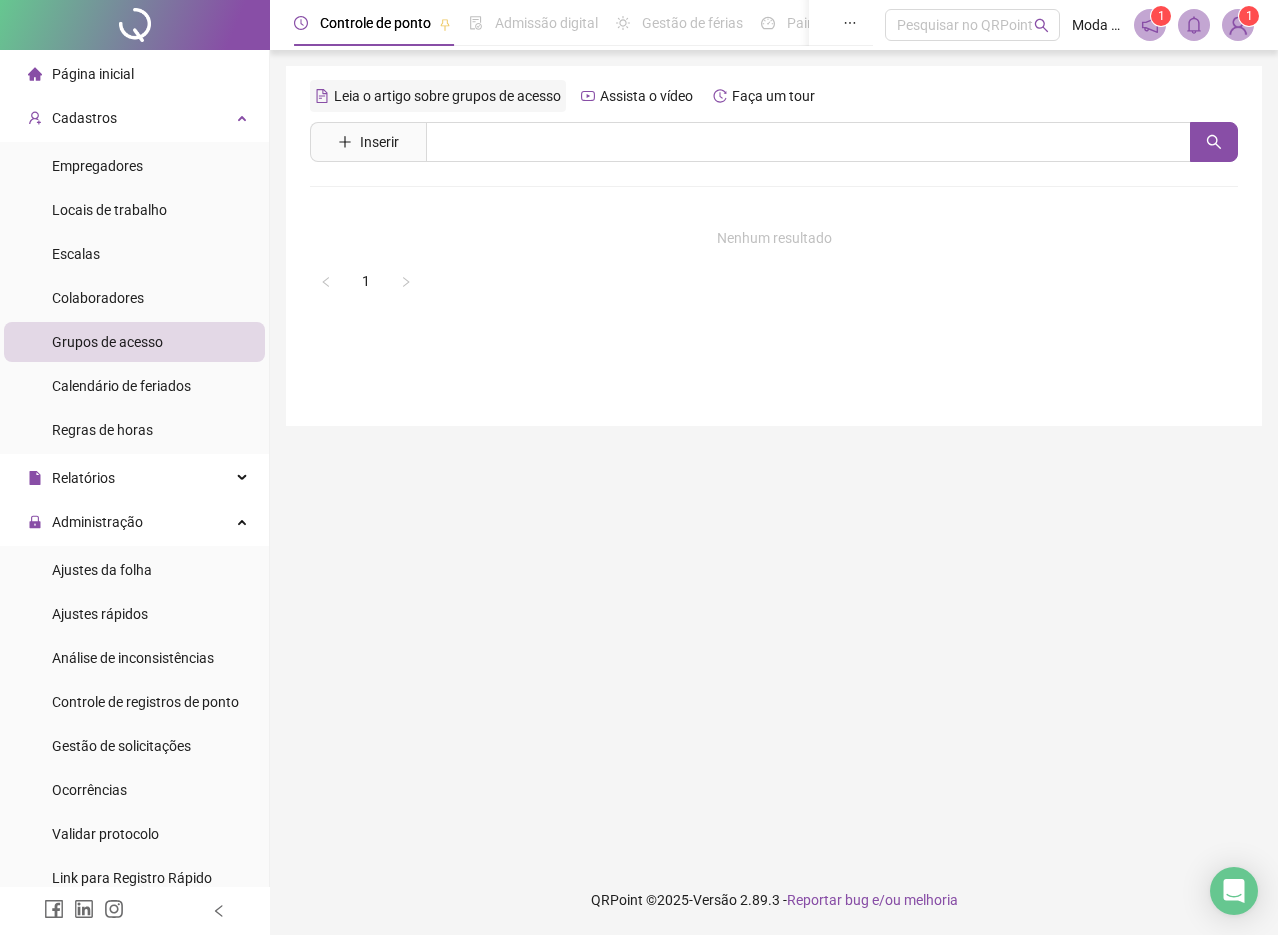 click on "Leia o artigo sobre grupos de acesso" at bounding box center [447, 96] 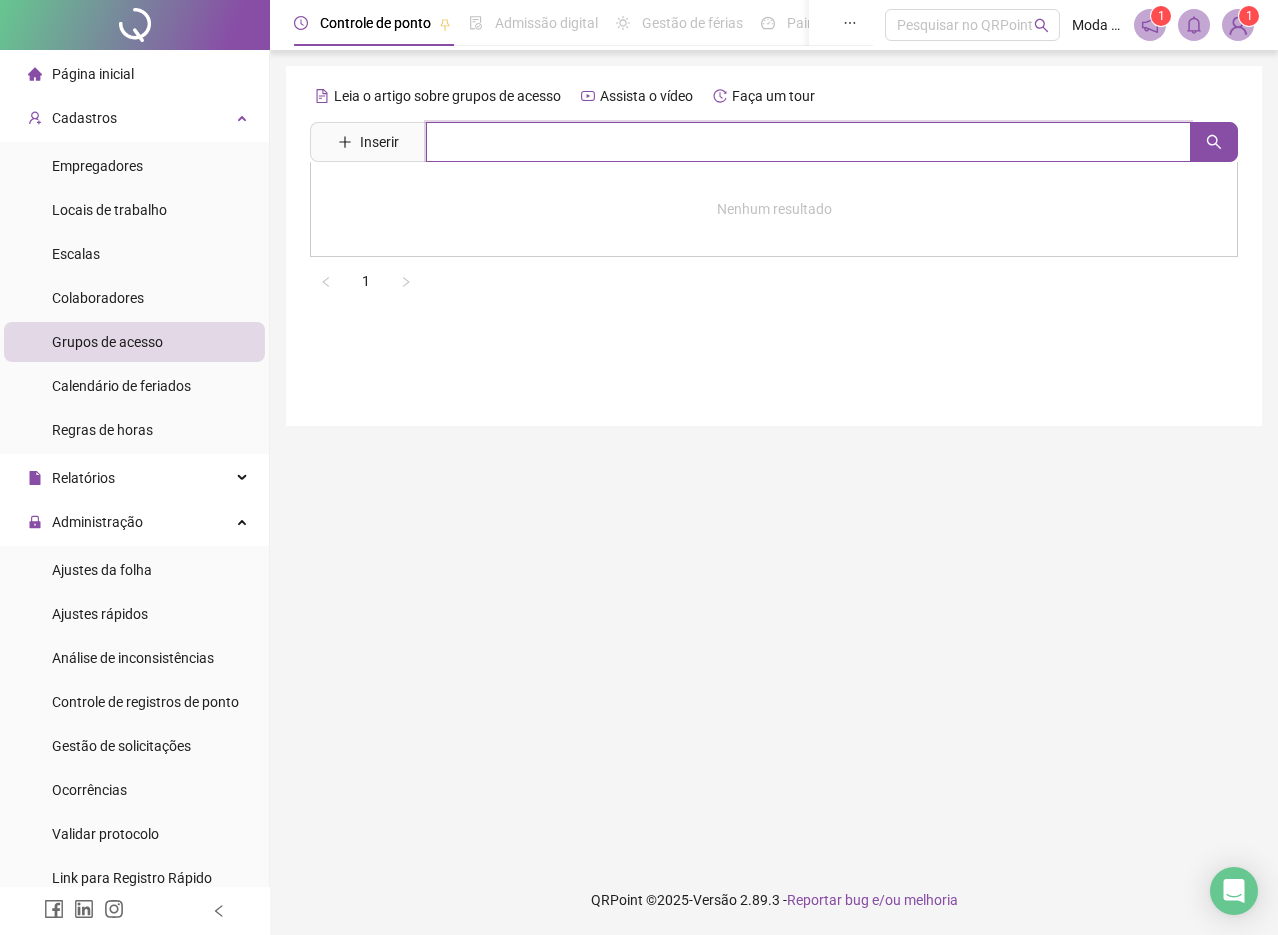 click at bounding box center (808, 142) 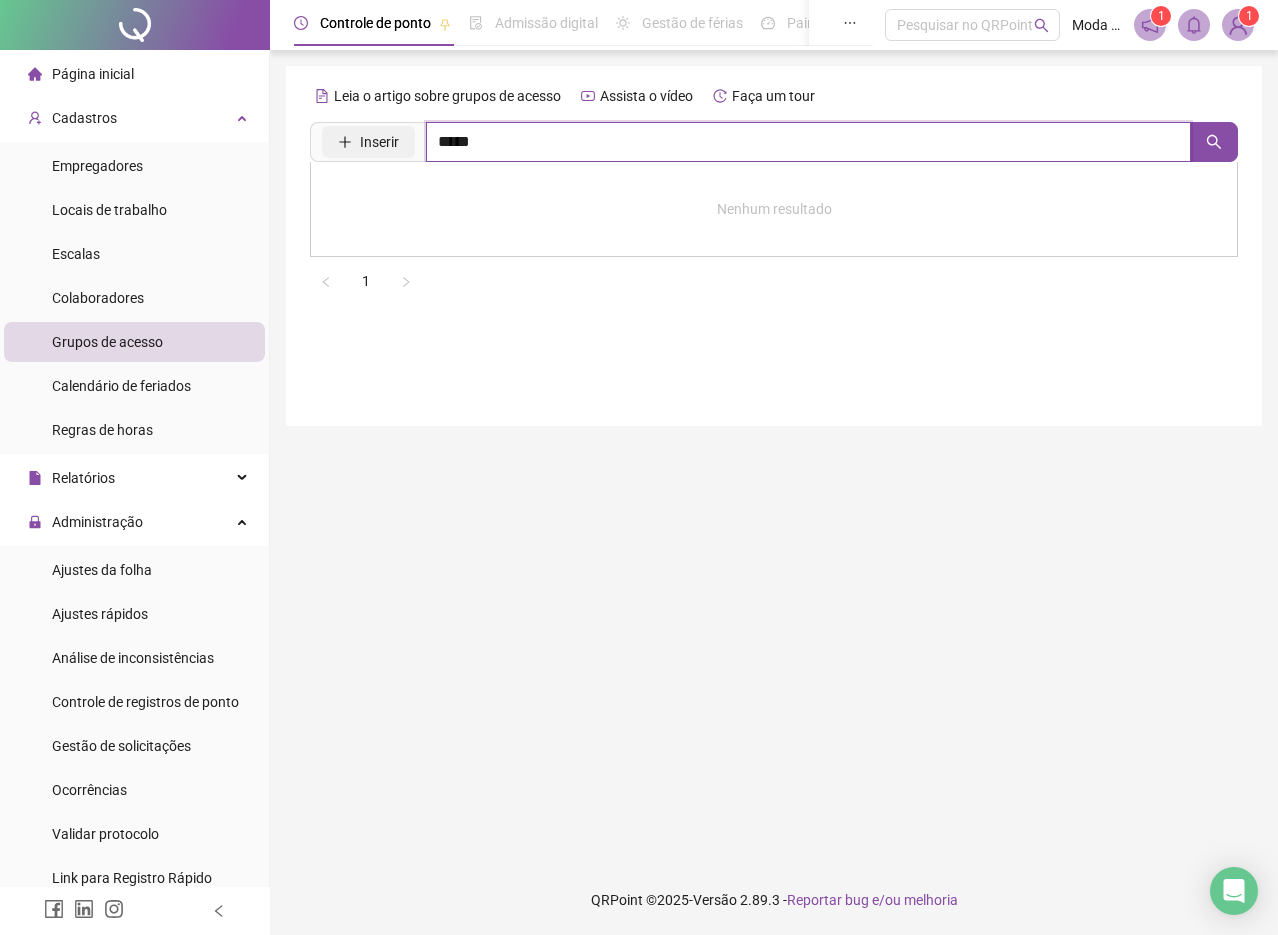 type on "*****" 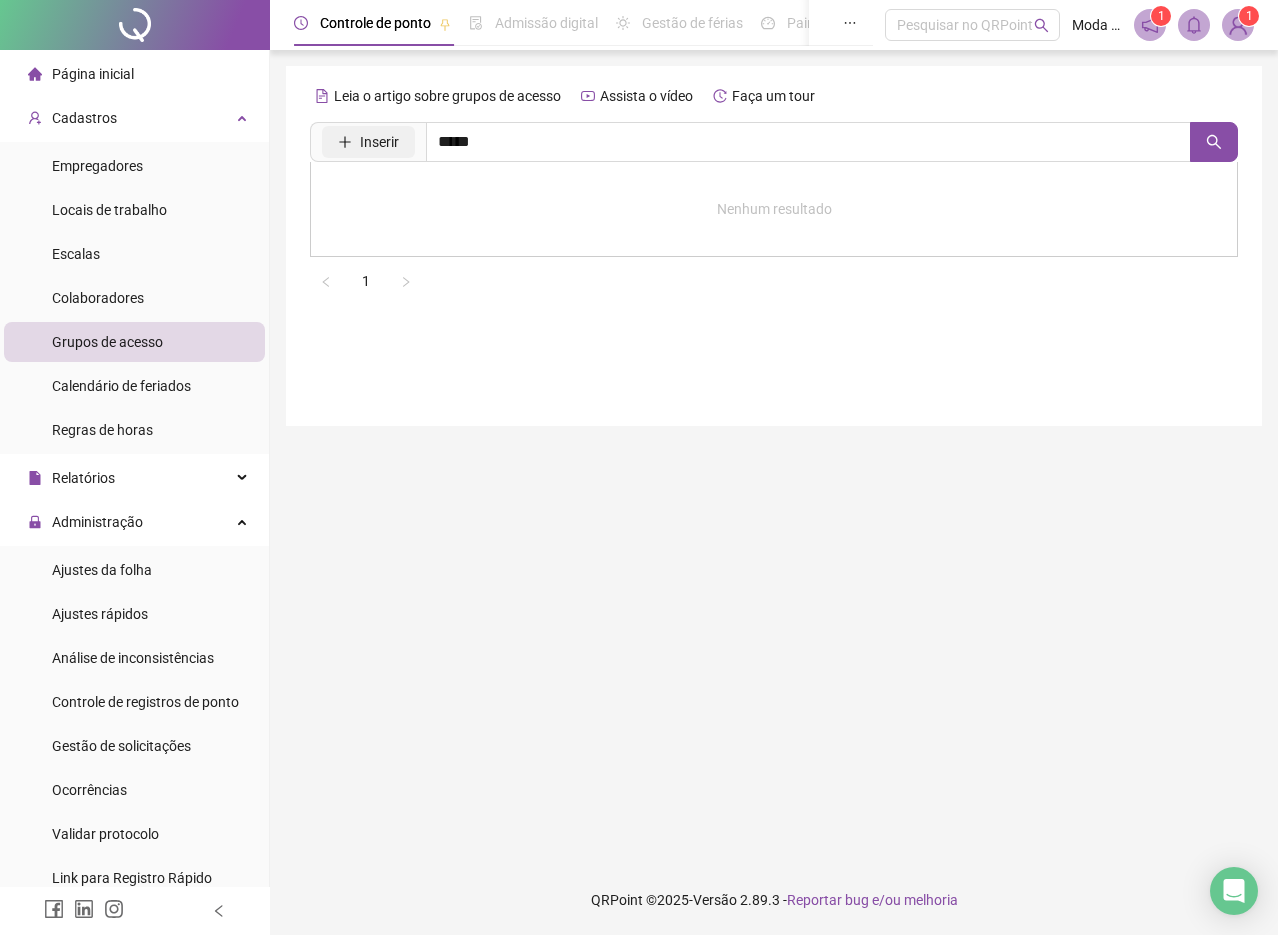 click on "Inserir" at bounding box center [379, 142] 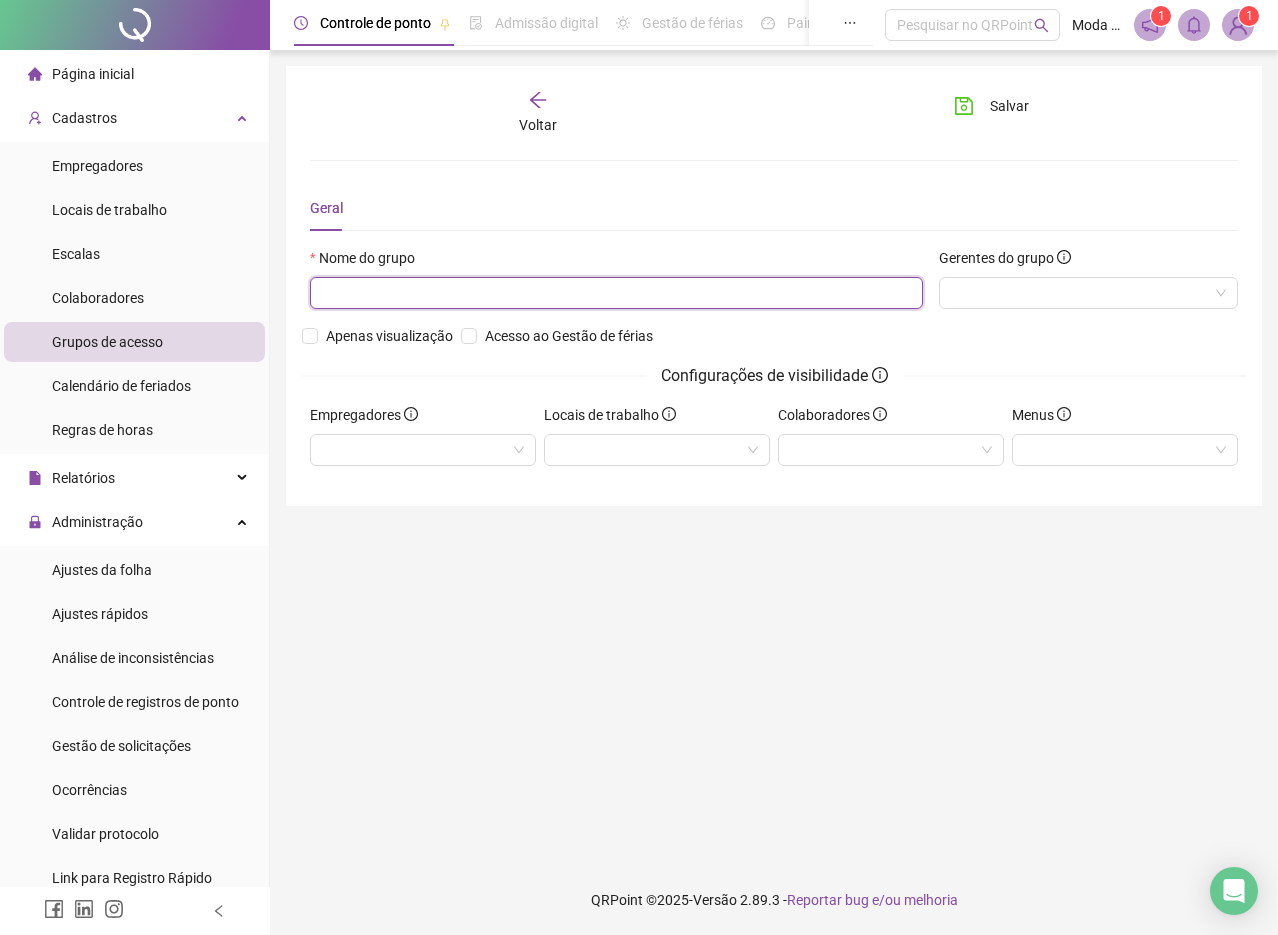 click at bounding box center (616, 293) 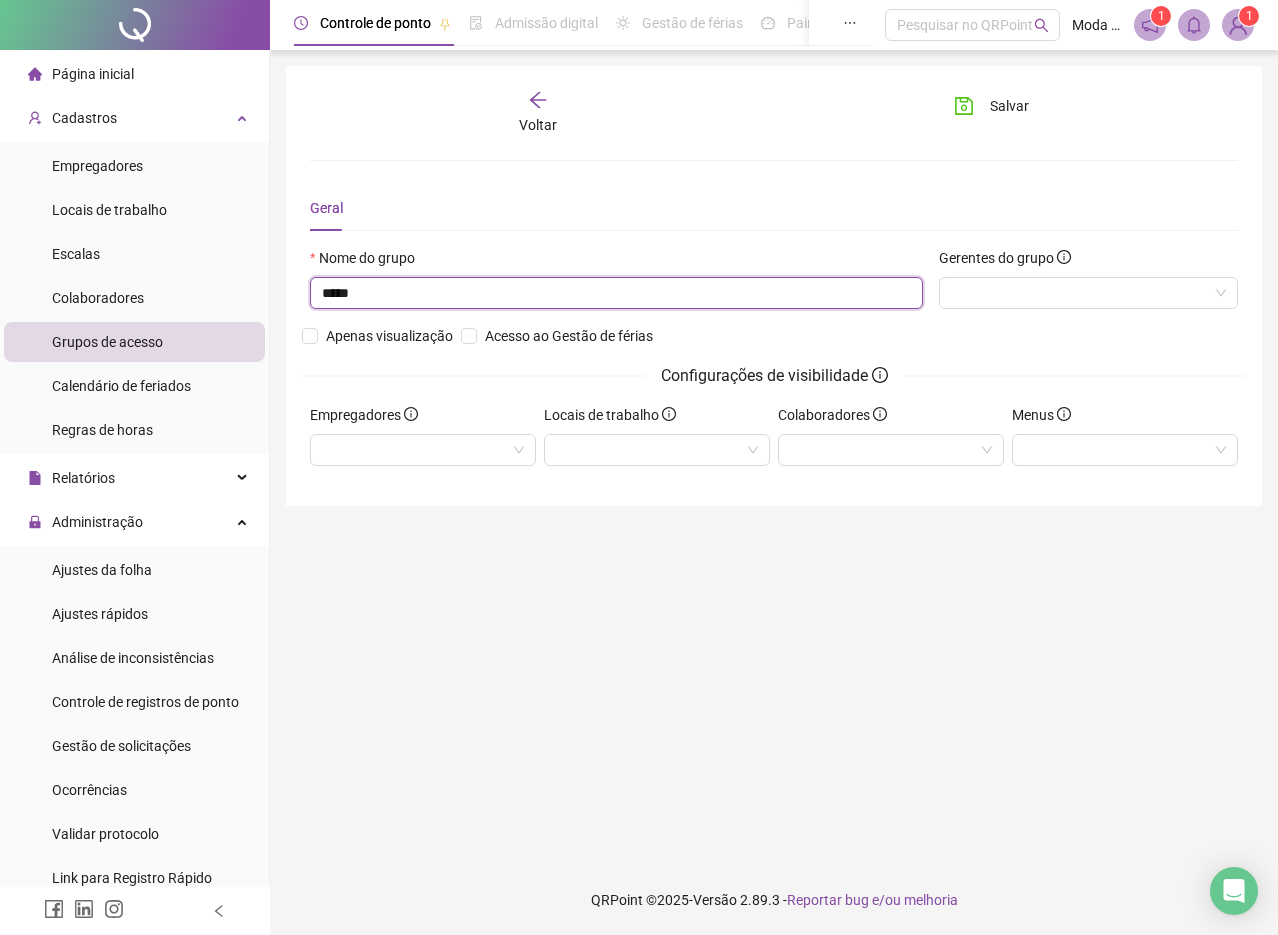 type on "*****" 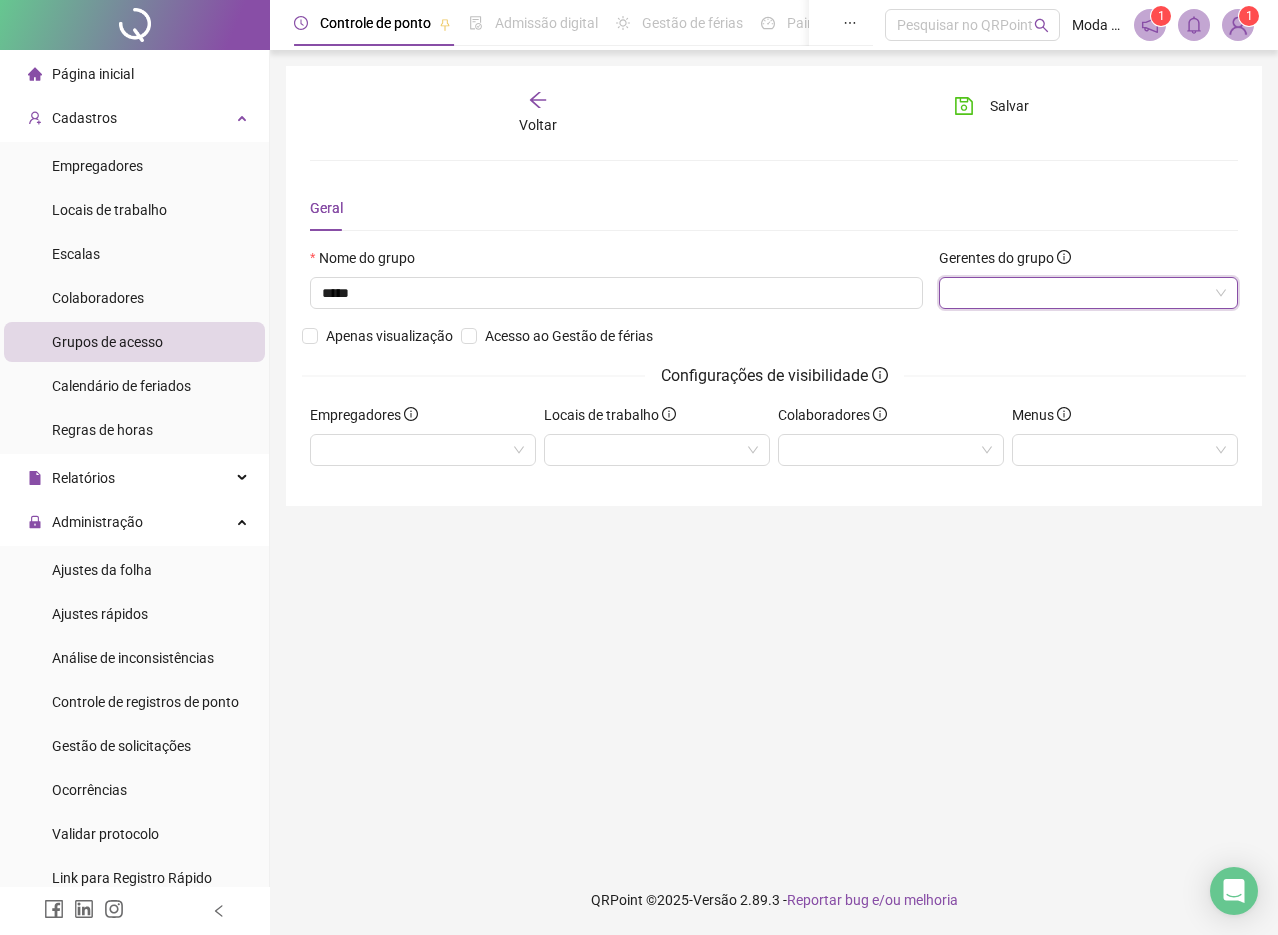 click at bounding box center [1088, 293] 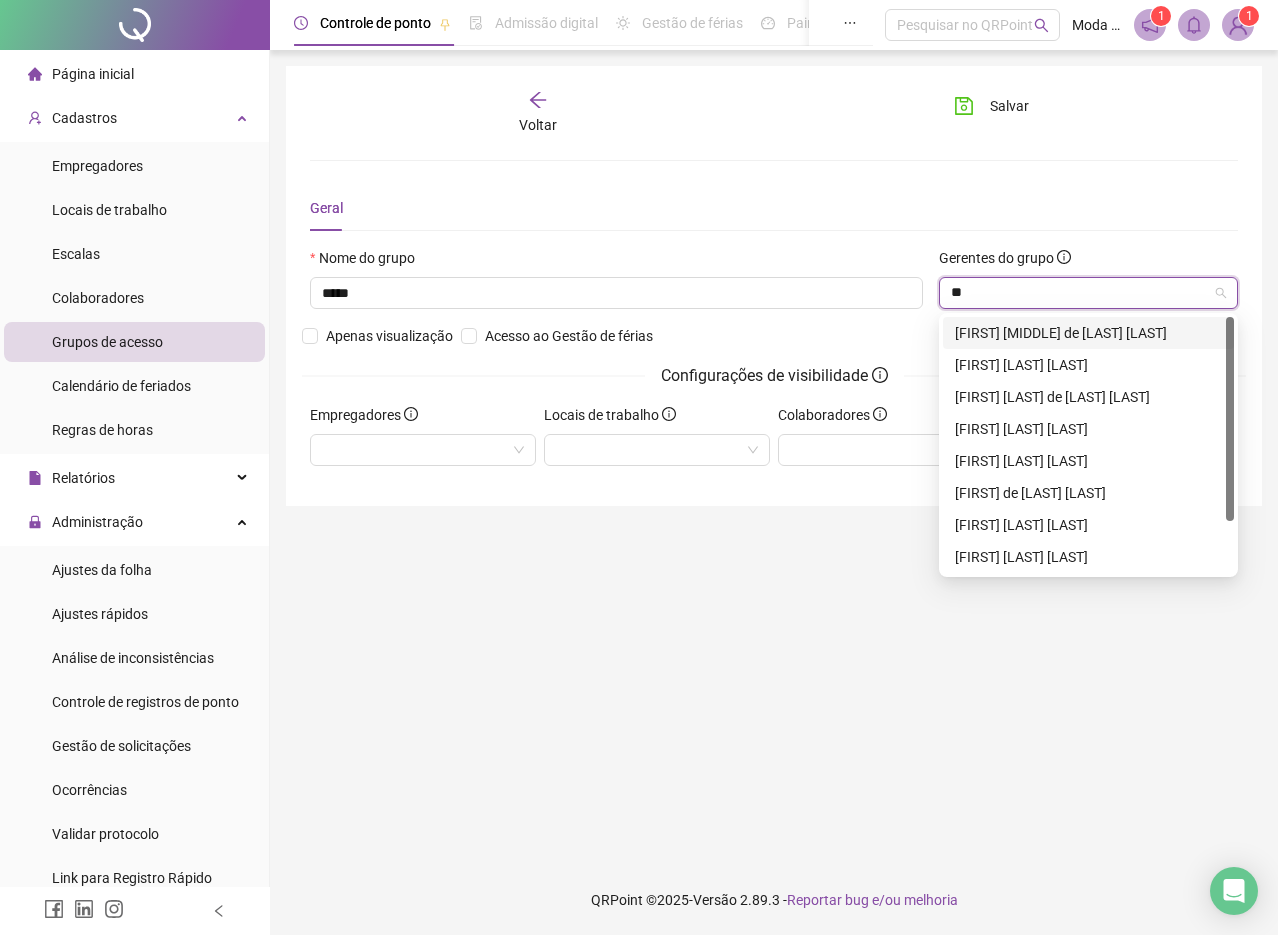 type on "*" 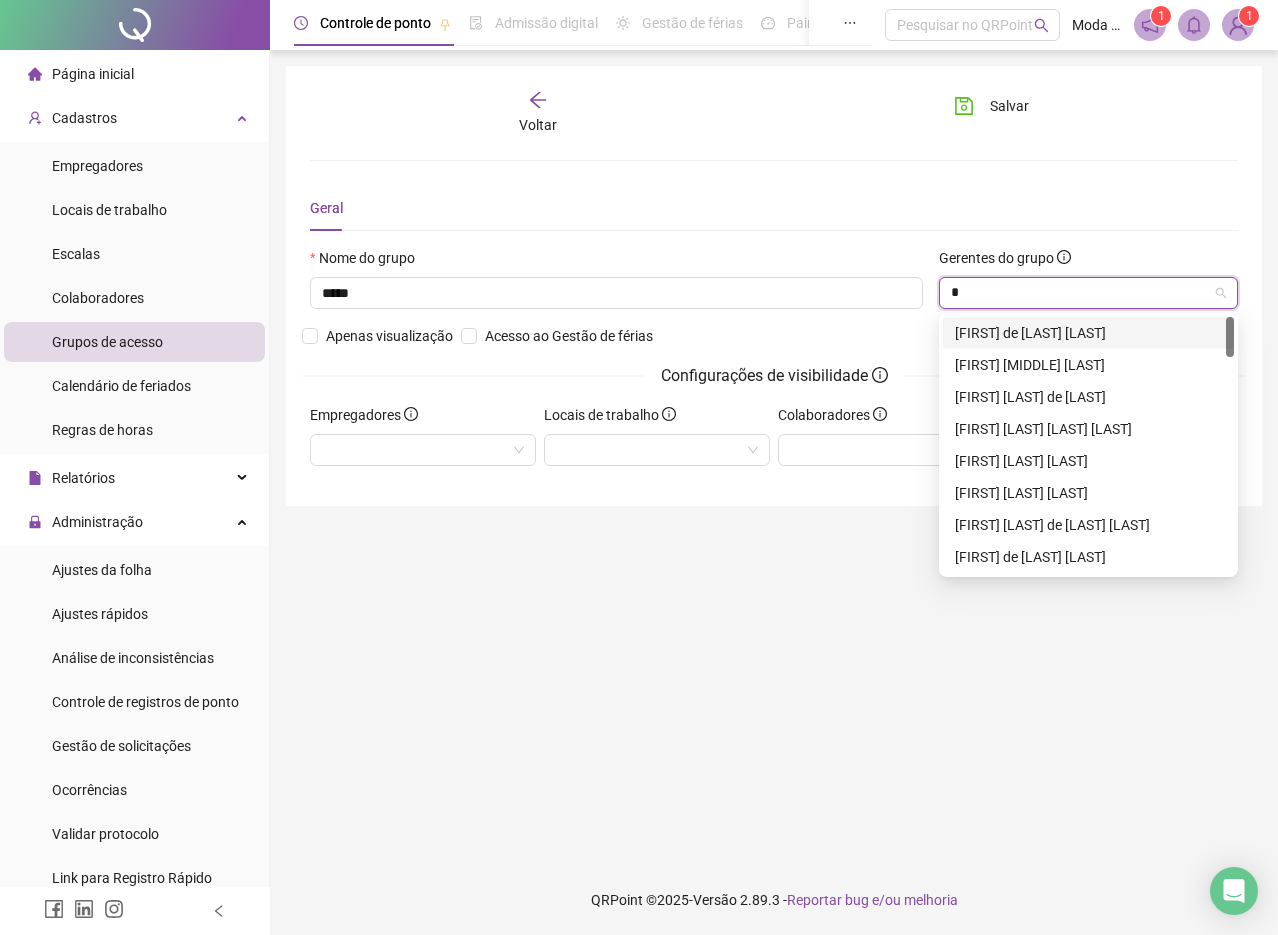 type 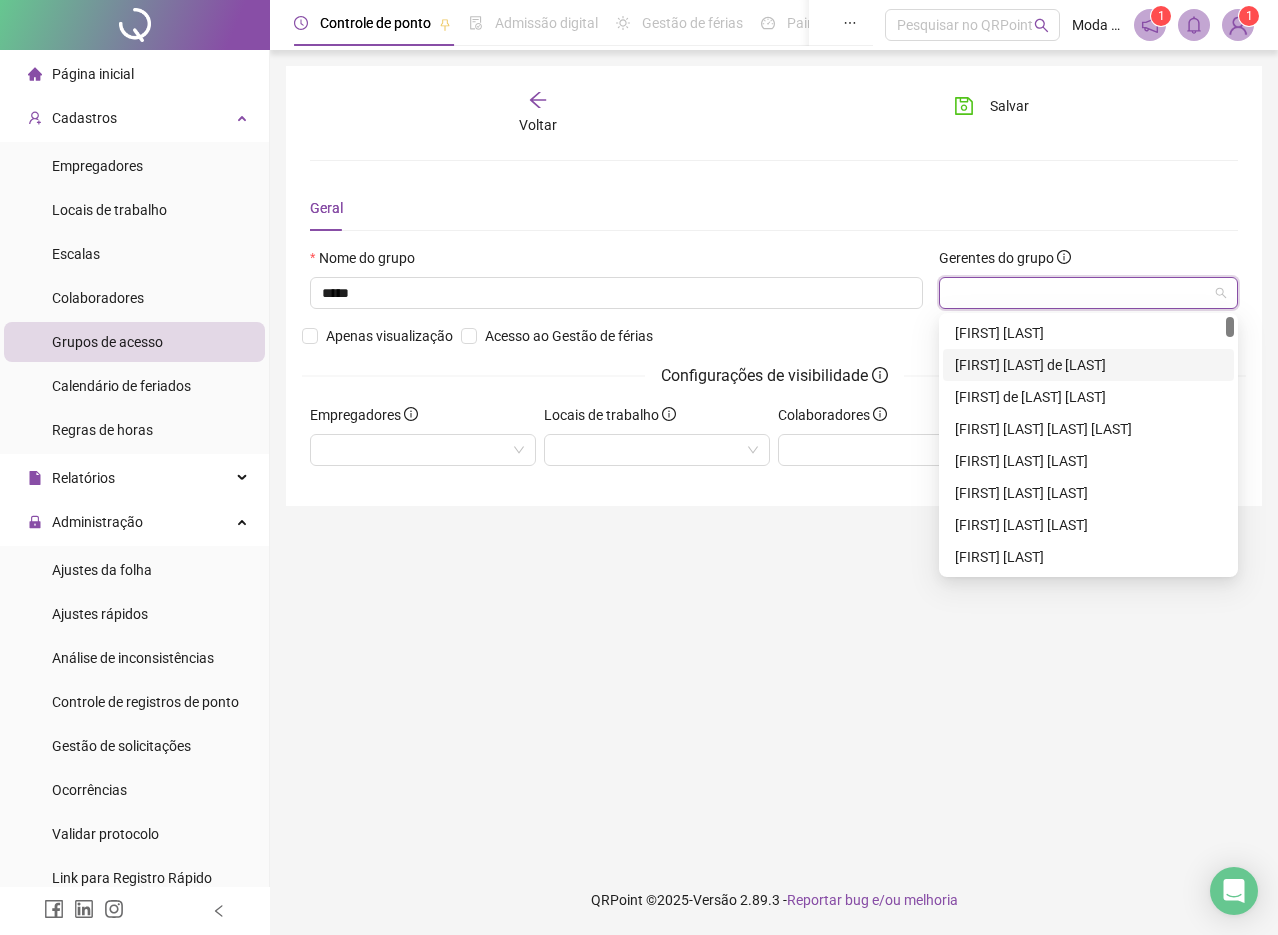 click on "Voltar" at bounding box center (538, 125) 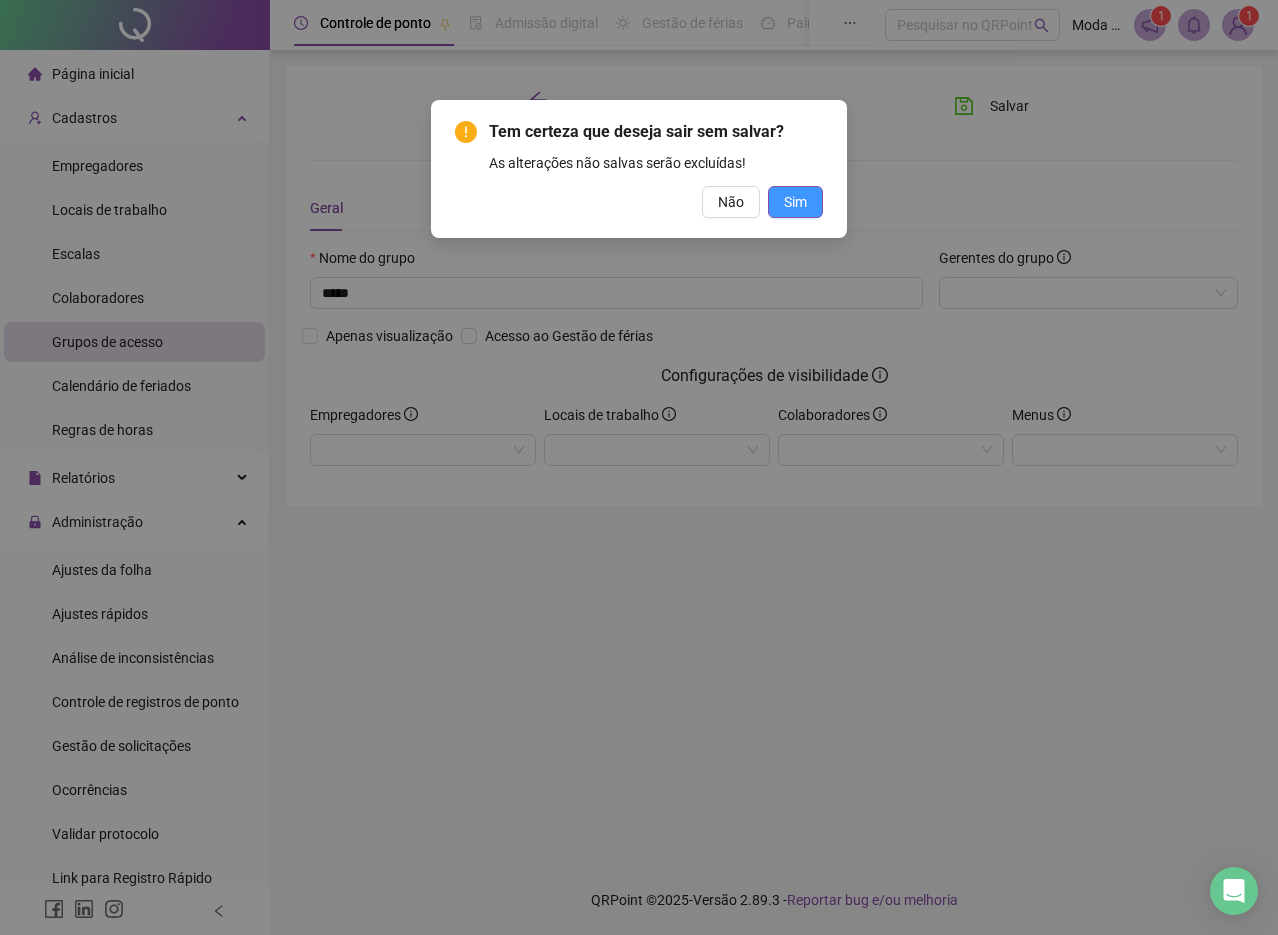 click on "Sim" at bounding box center [795, 202] 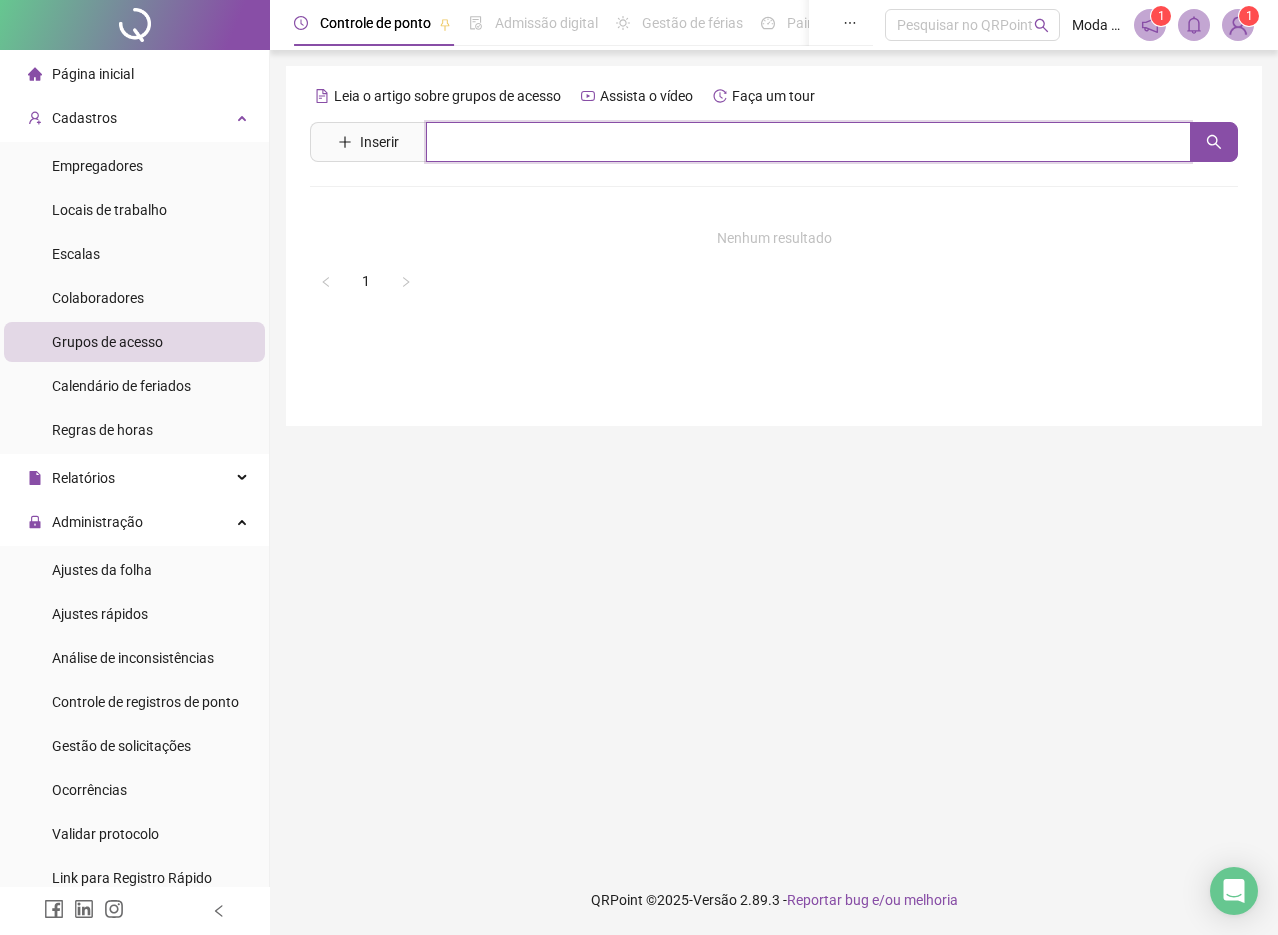 click at bounding box center (808, 142) 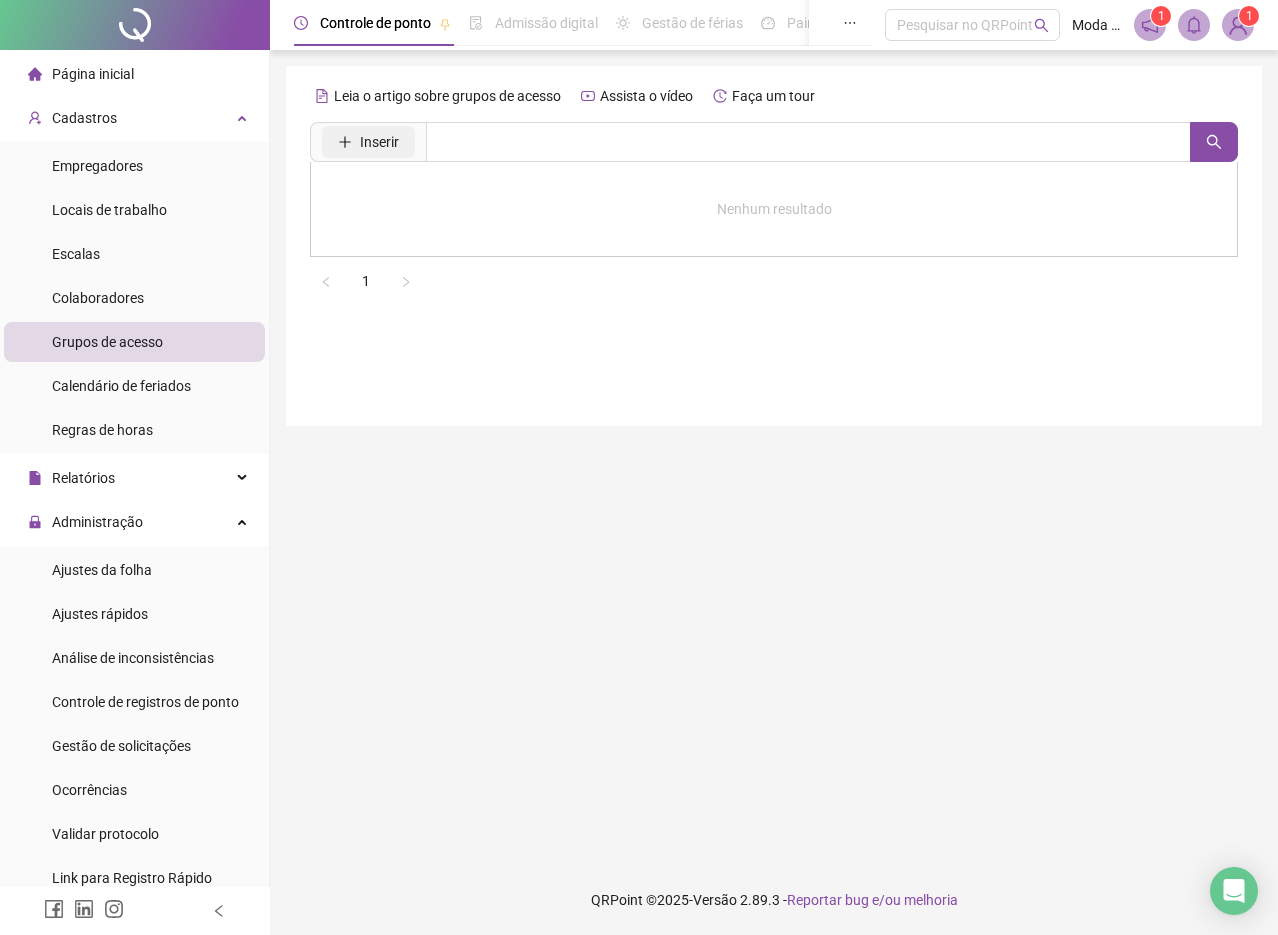 click on "Inserir" at bounding box center [379, 142] 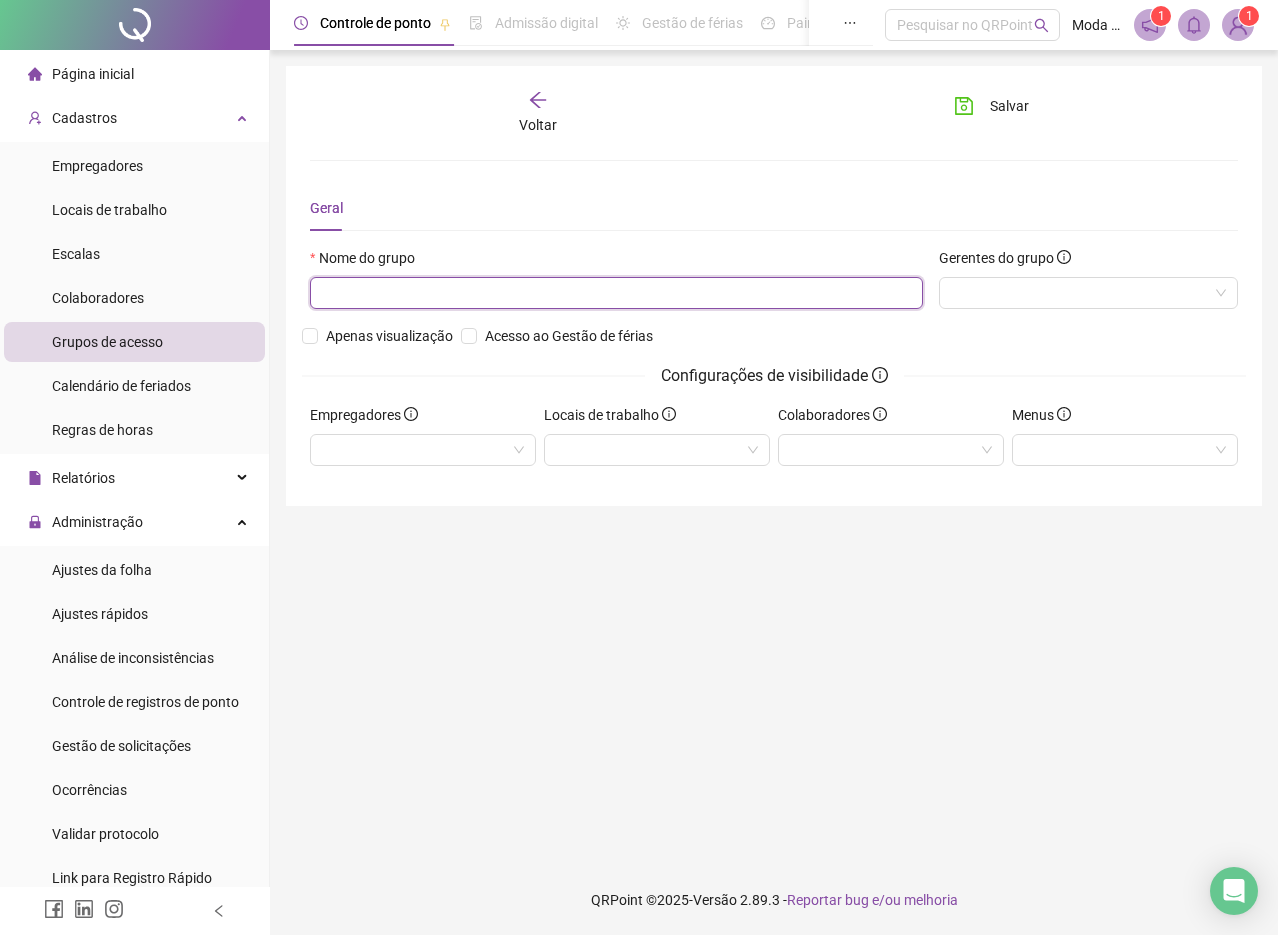 click at bounding box center [616, 293] 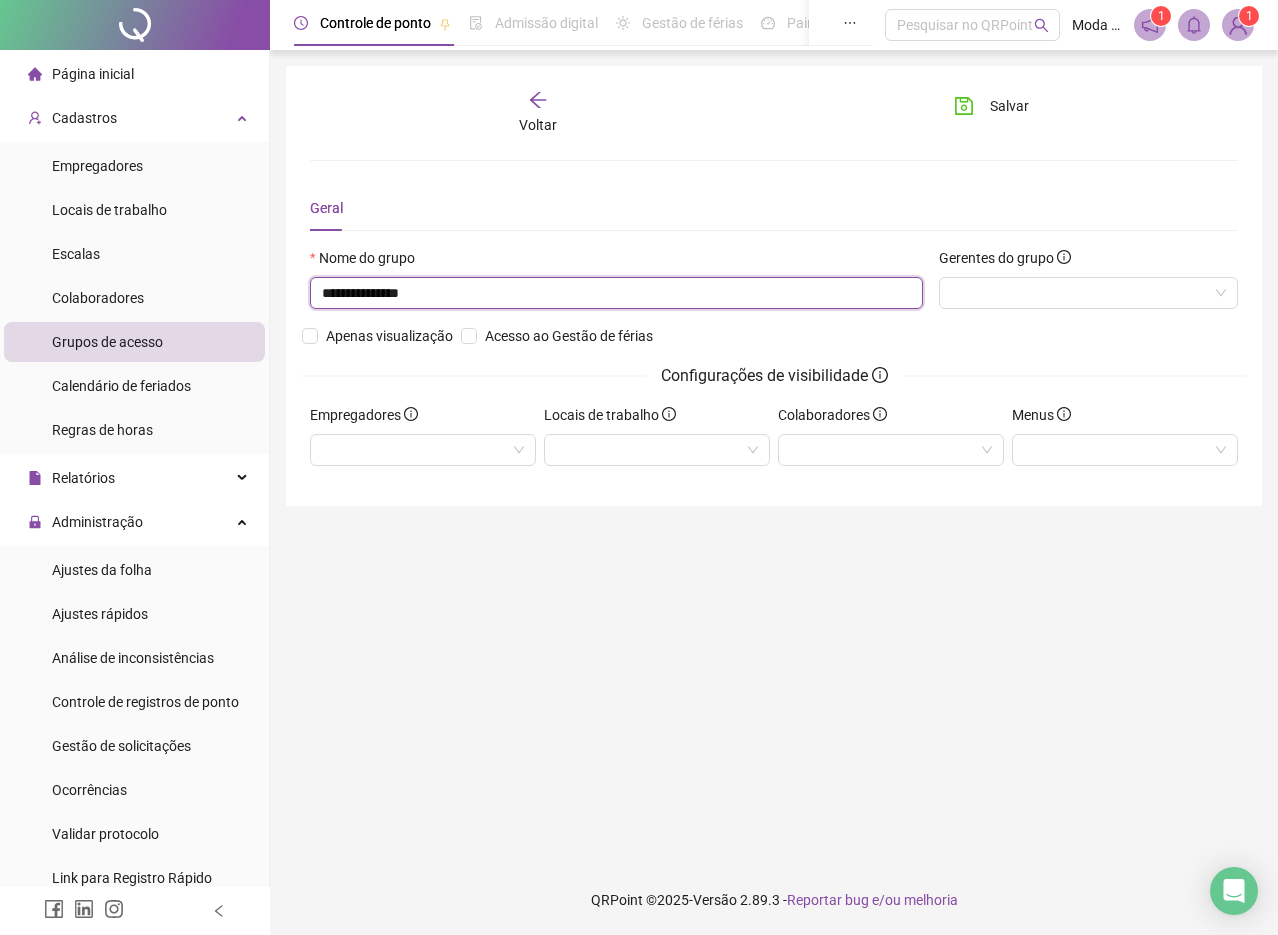 type on "**********" 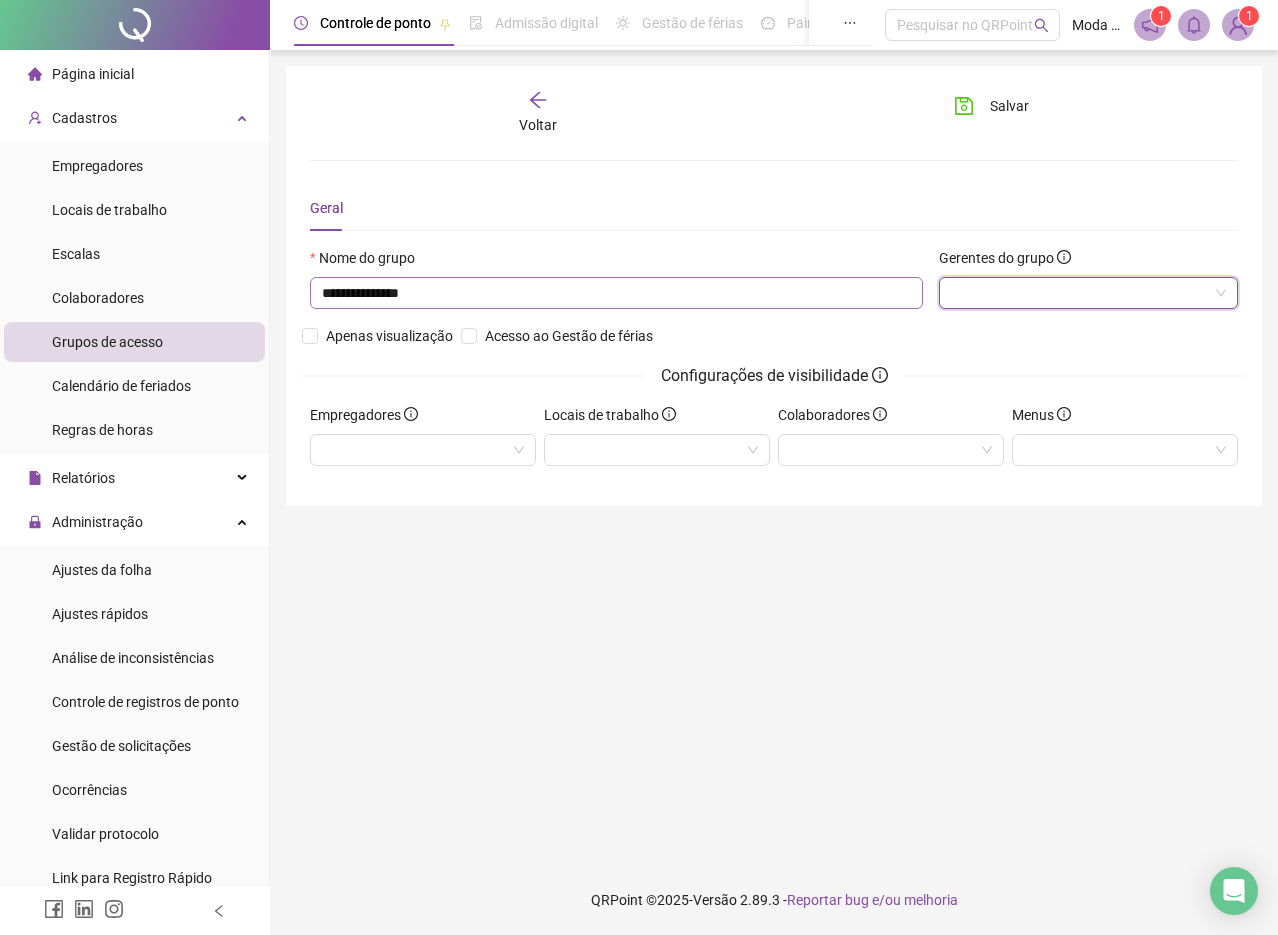 type on "*" 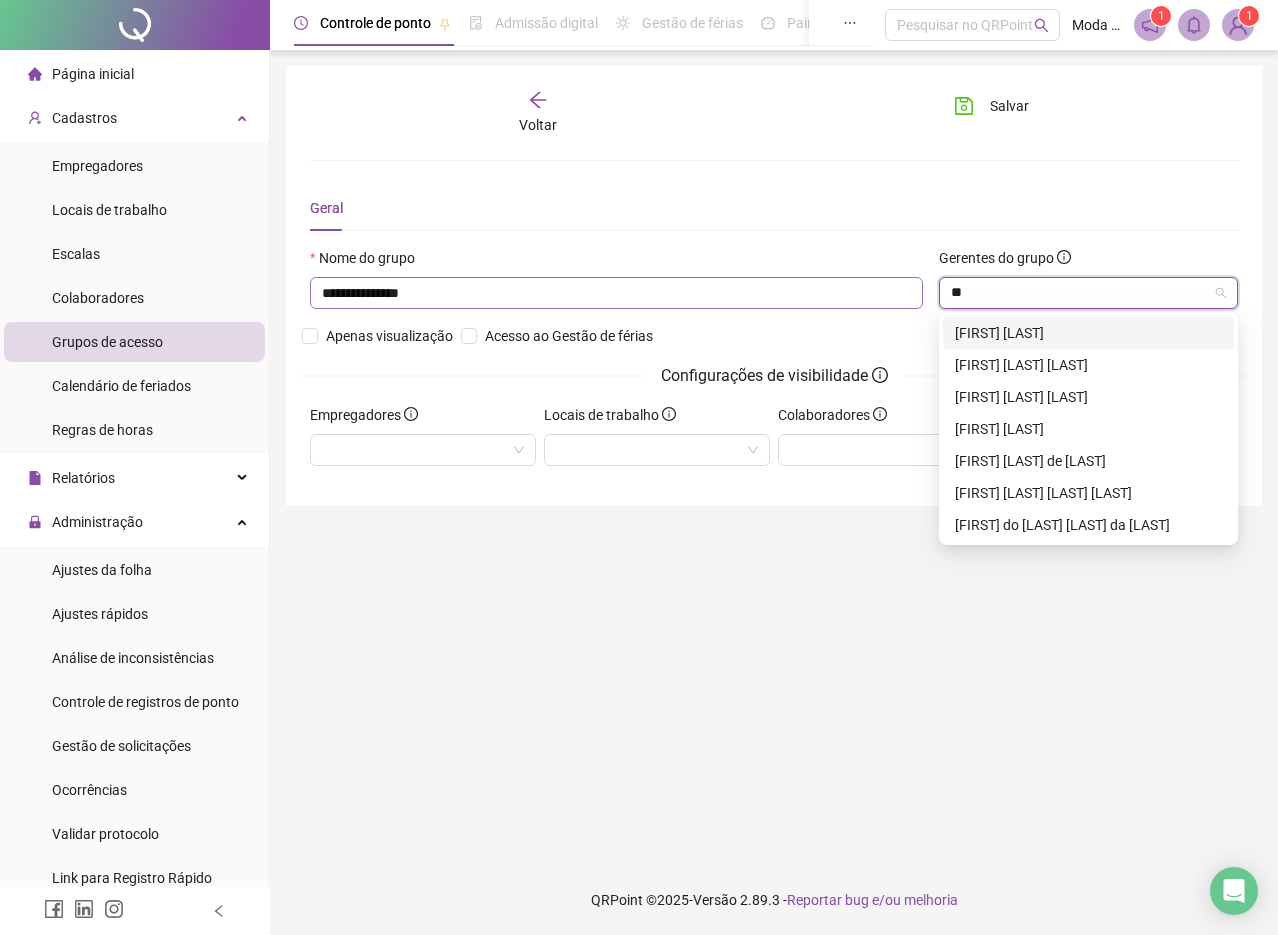 type on "***" 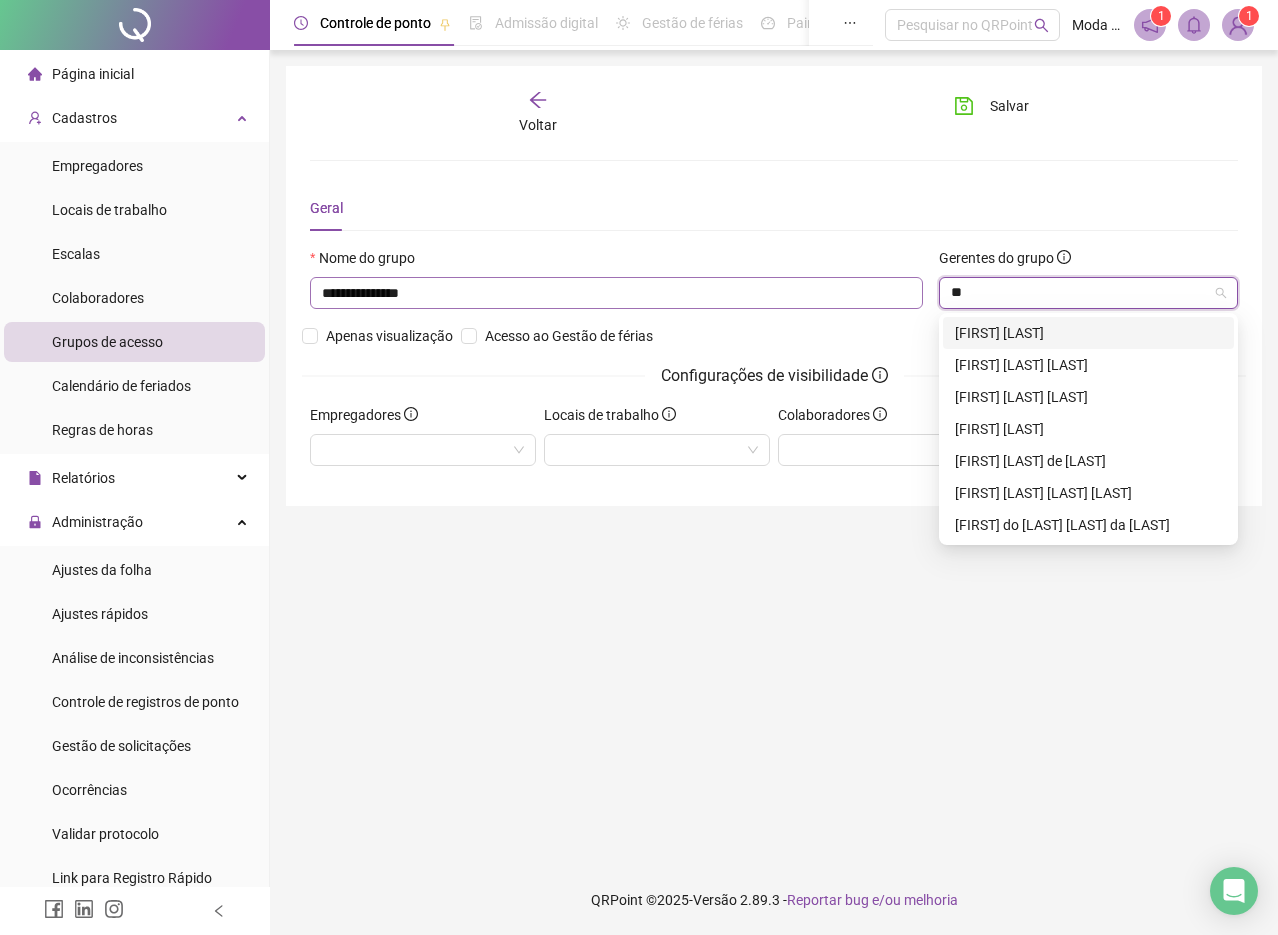 type on "***" 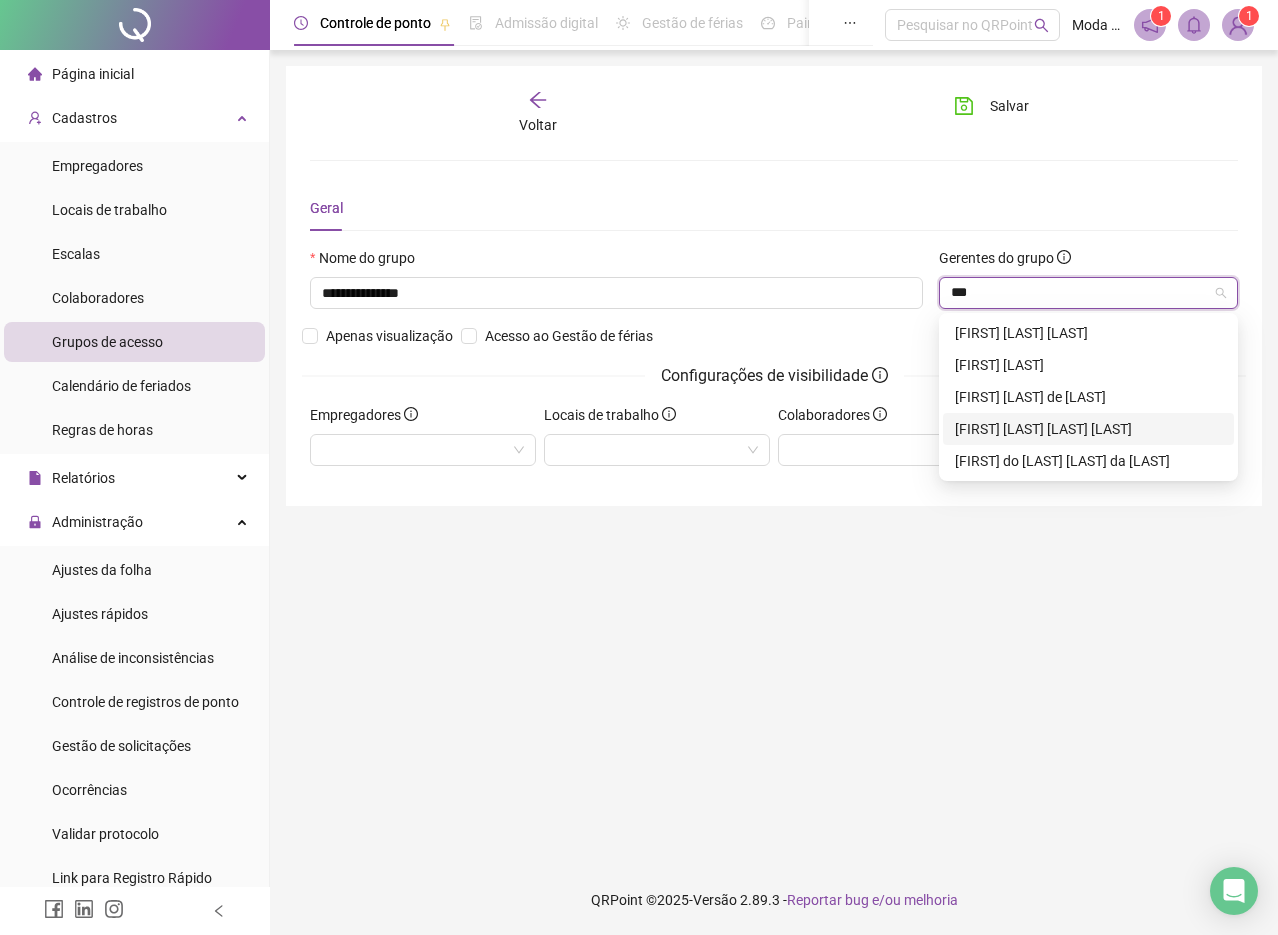 click on "[FIRST] [LAST] [LAST] [LAST]" at bounding box center [1088, 429] 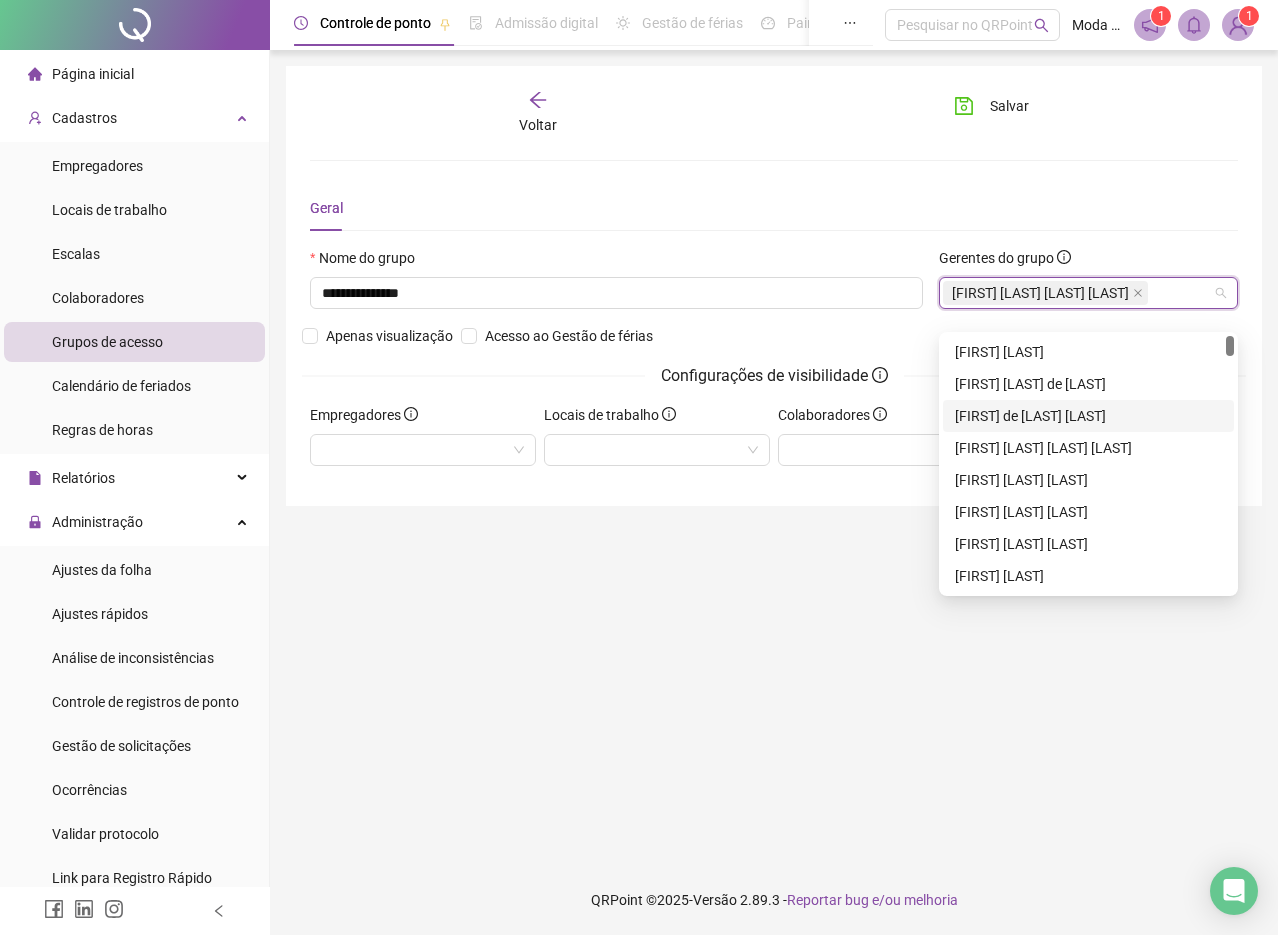 click on "**********" at bounding box center (774, 325) 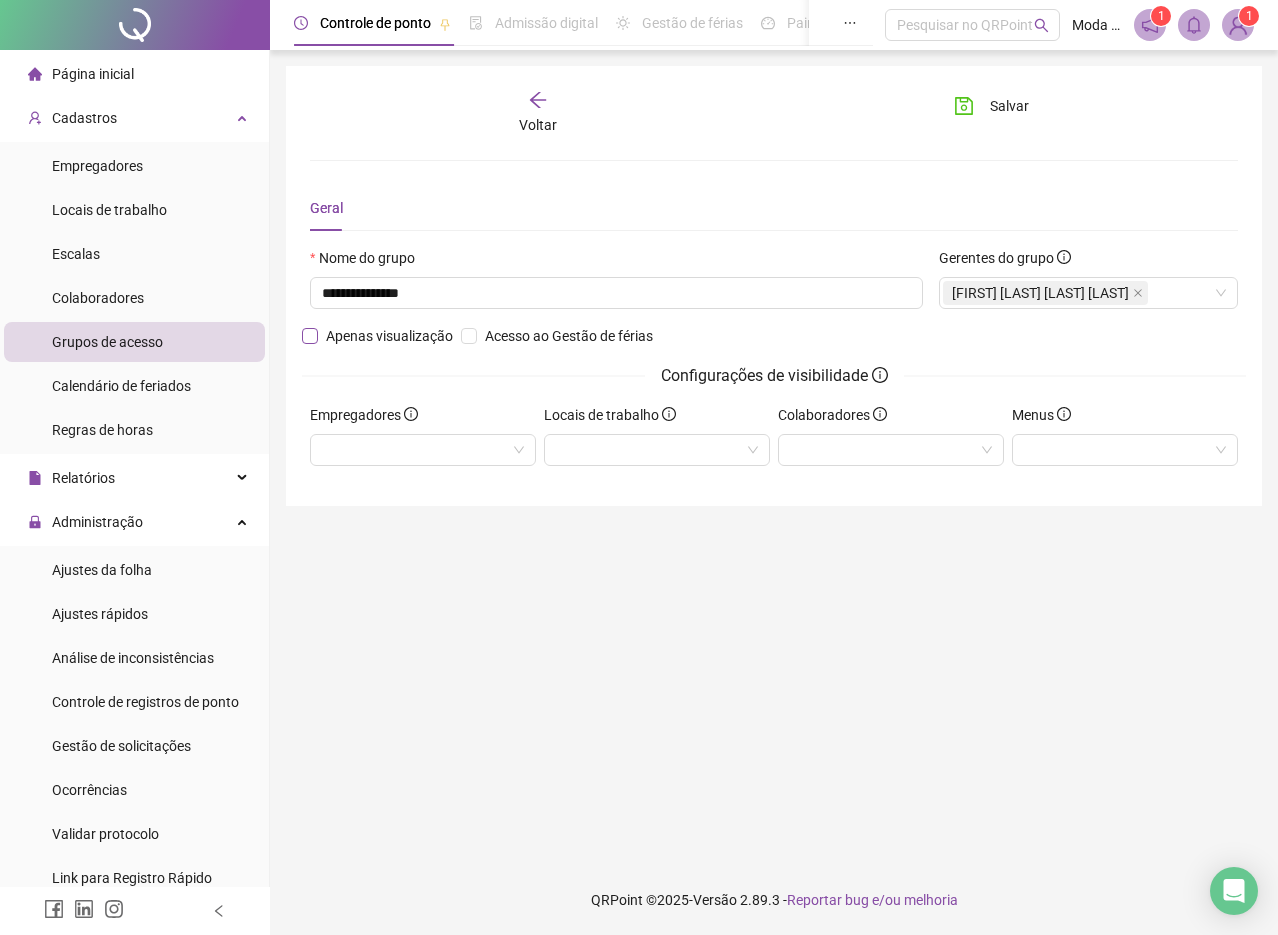 click on "Apenas visualização" at bounding box center (389, 336) 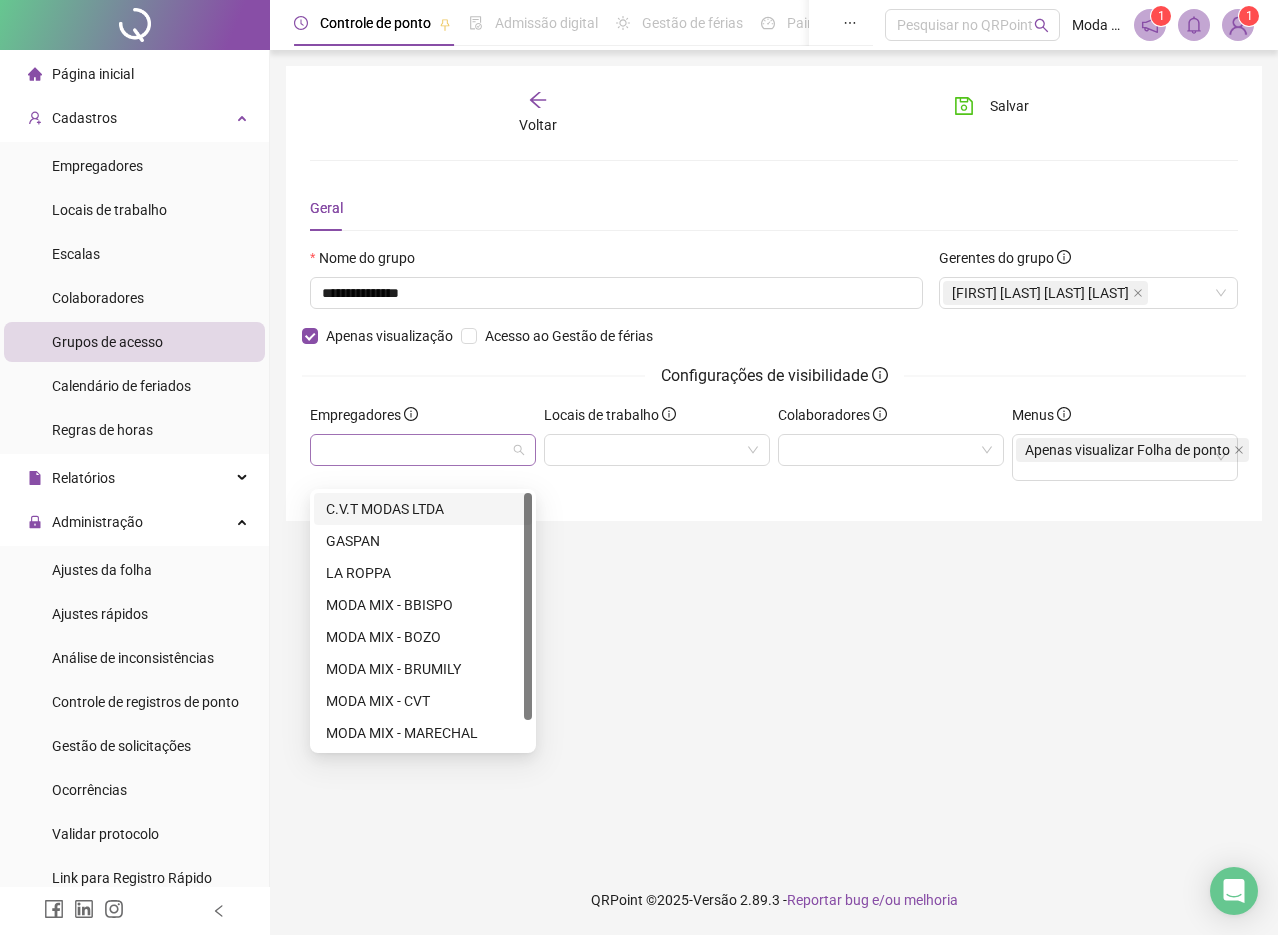 click at bounding box center [423, 450] 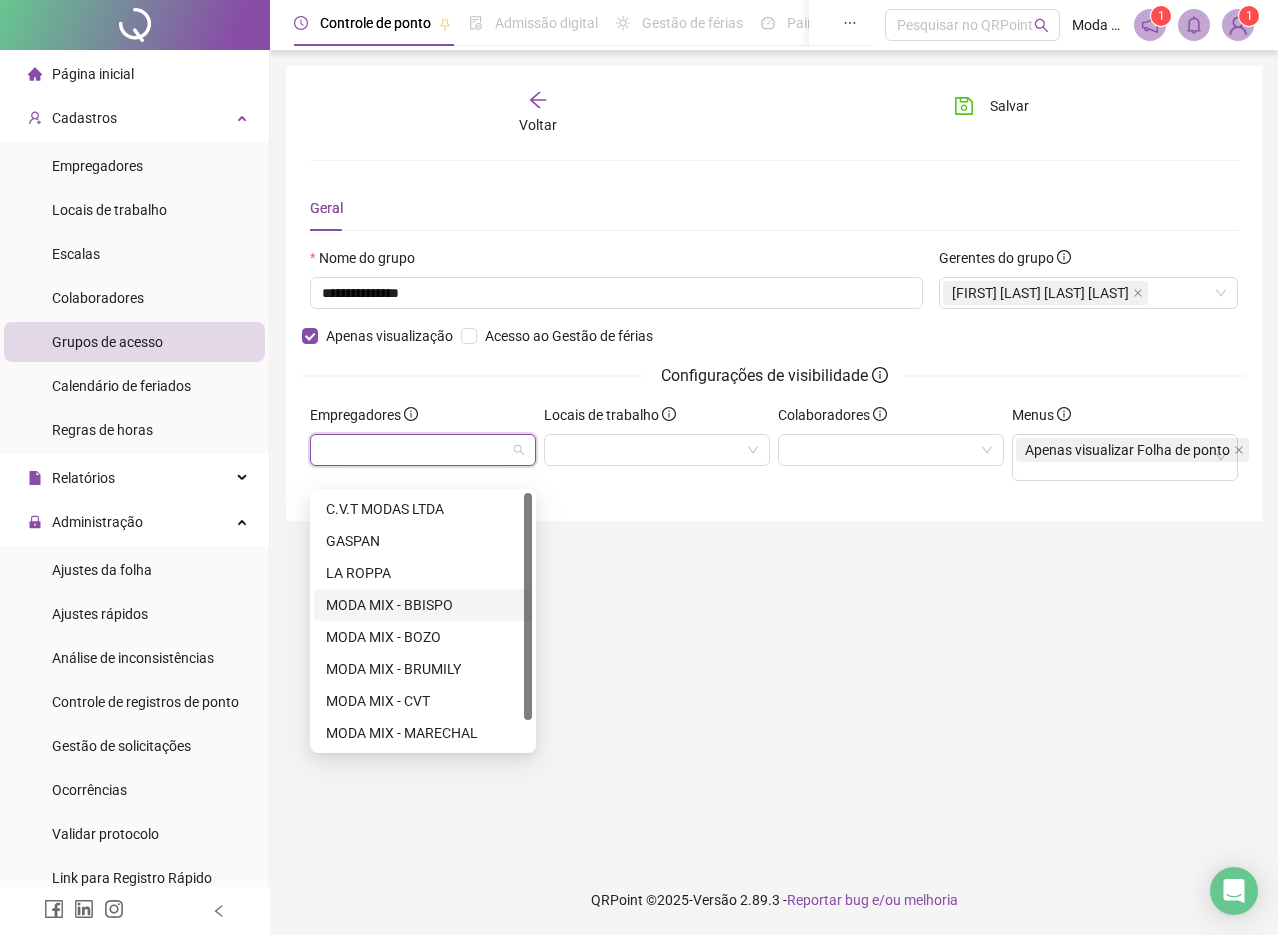 click on "MODA MIX - BBISPO" at bounding box center (423, 605) 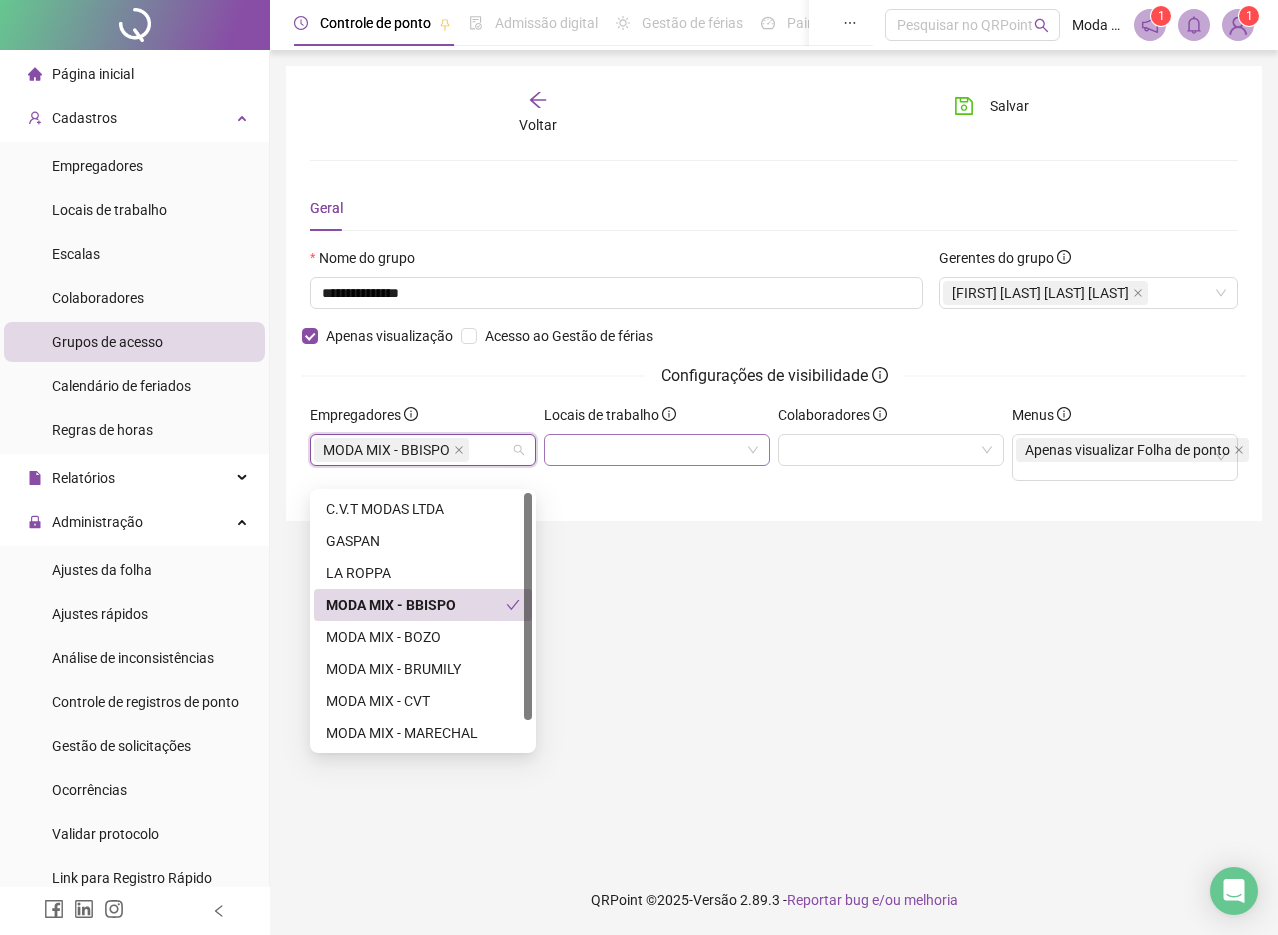click at bounding box center (657, 450) 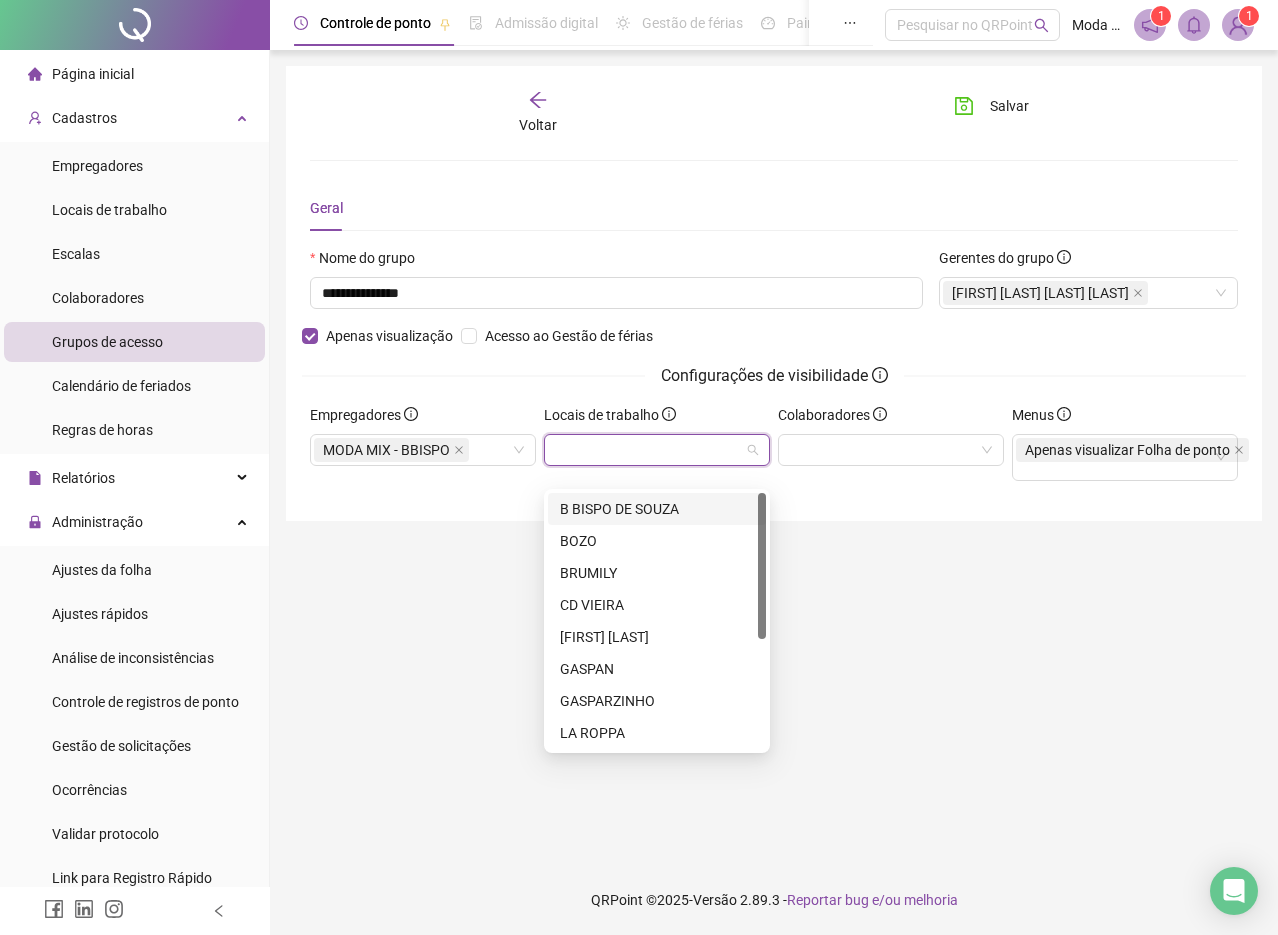 click on "B BISPO DE SOUZA" at bounding box center [657, 509] 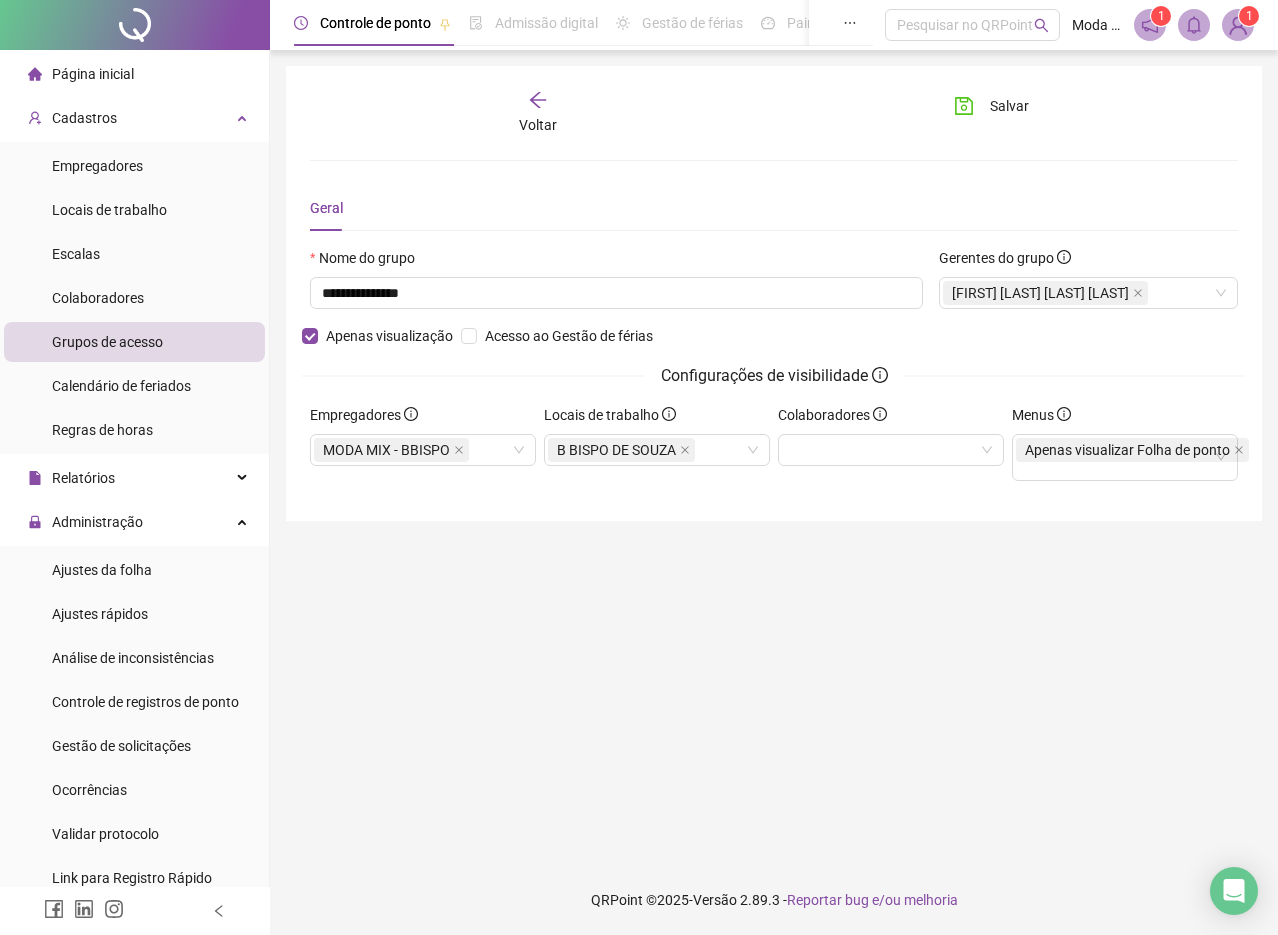 click on "**********" at bounding box center (774, 293) 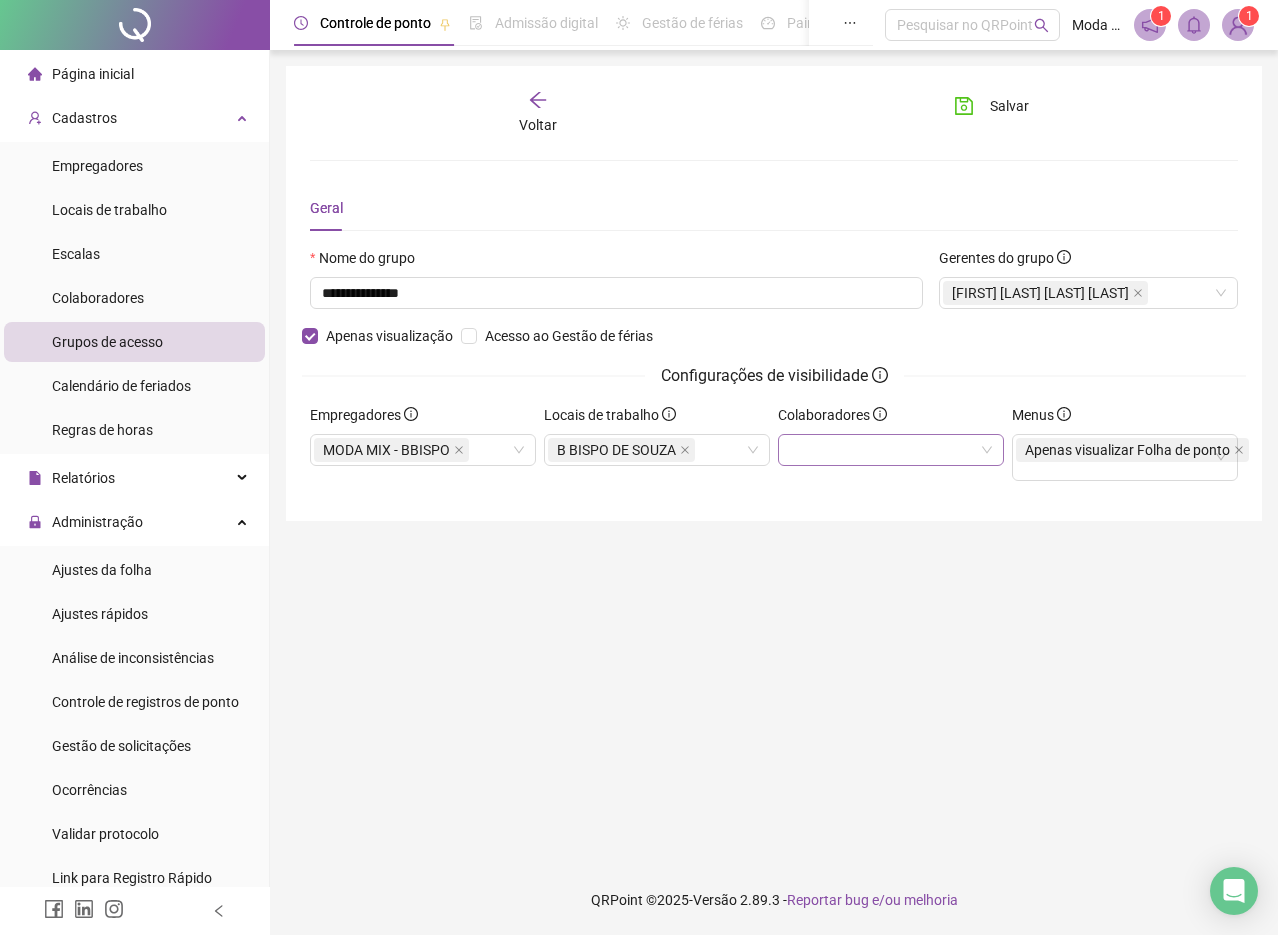 click at bounding box center (891, 450) 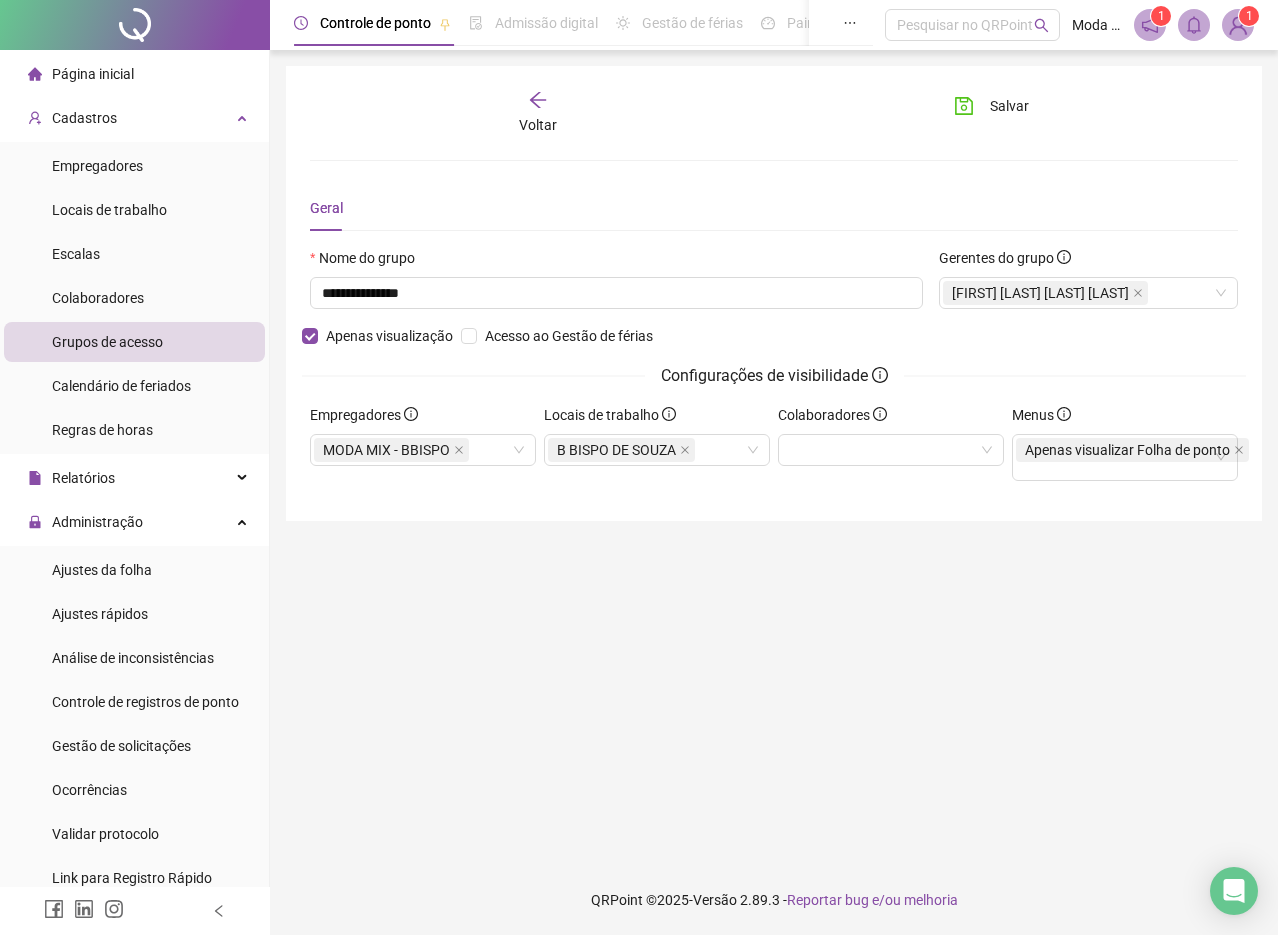 click on "**********" at bounding box center [774, 293] 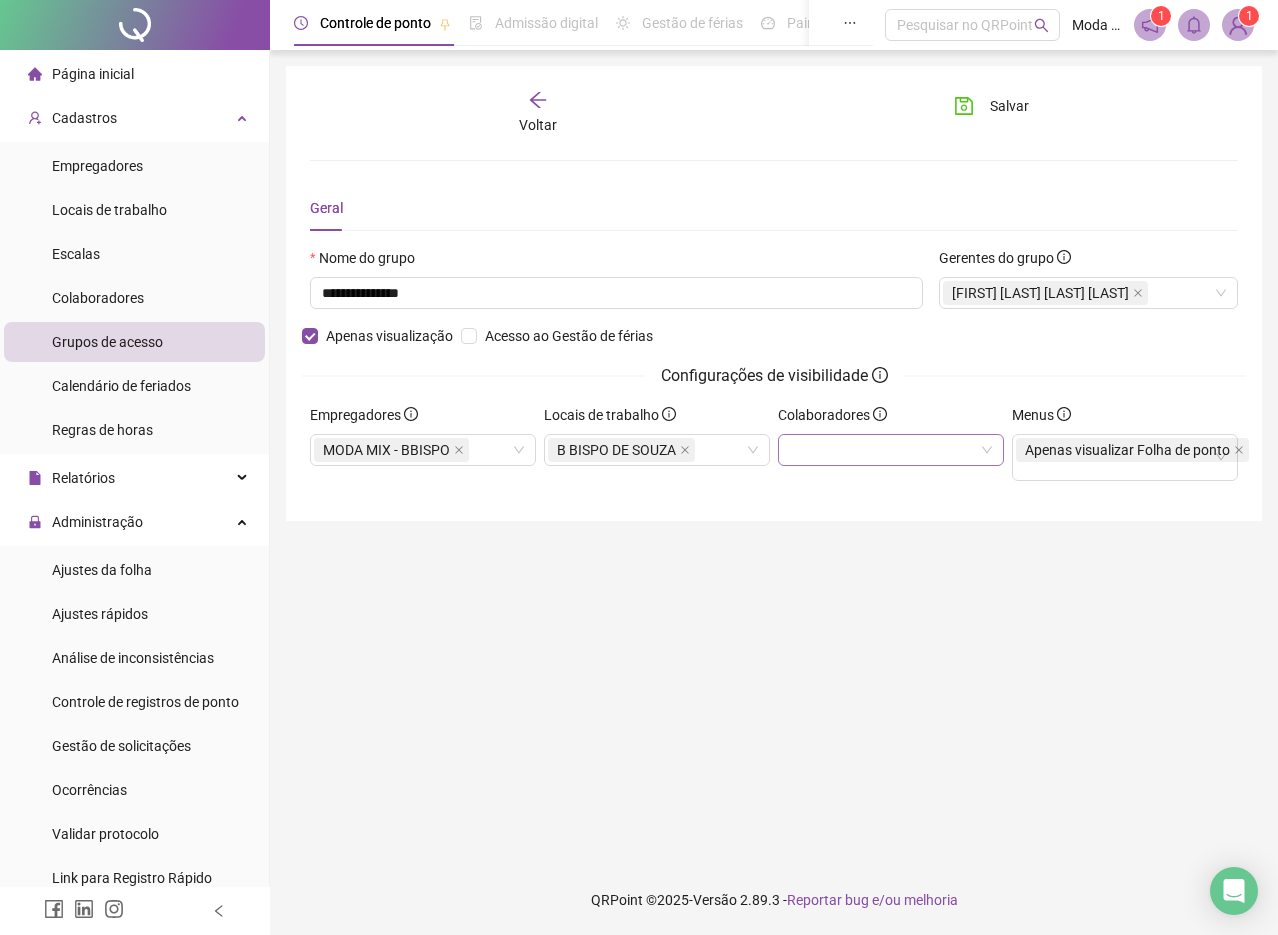 click at bounding box center (891, 450) 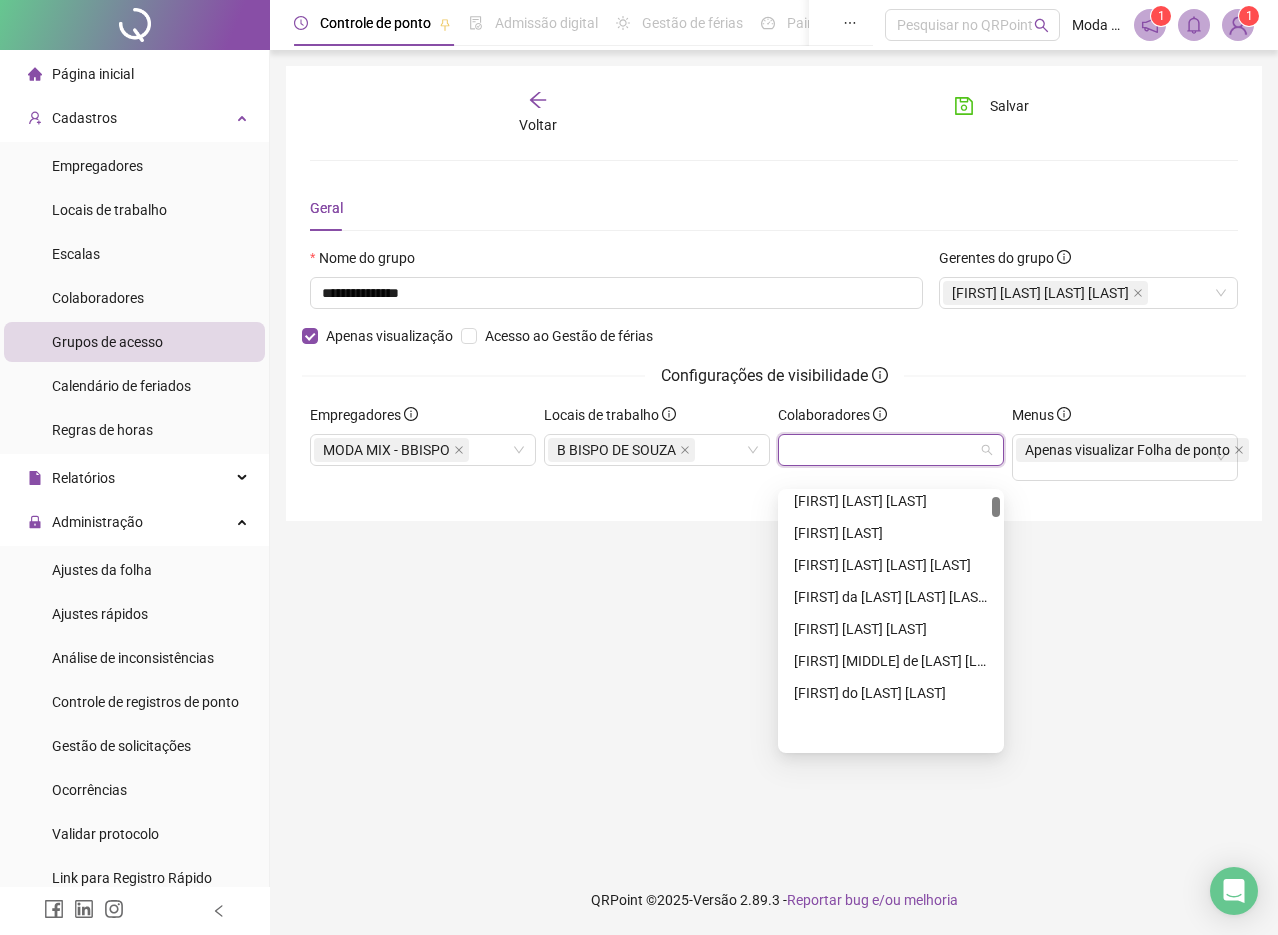 scroll, scrollTop: 0, scrollLeft: 0, axis: both 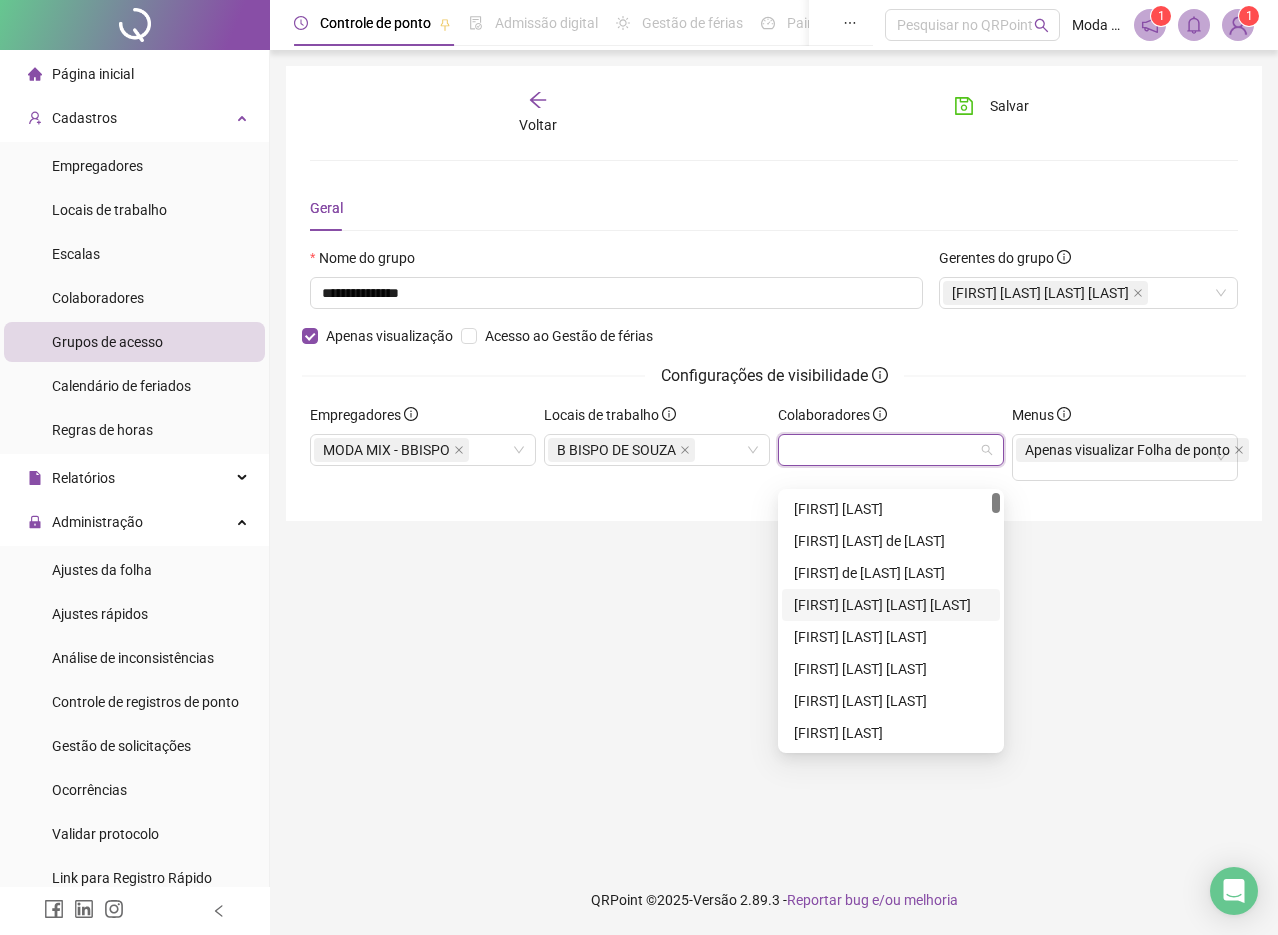click on "**********" at bounding box center (774, 457) 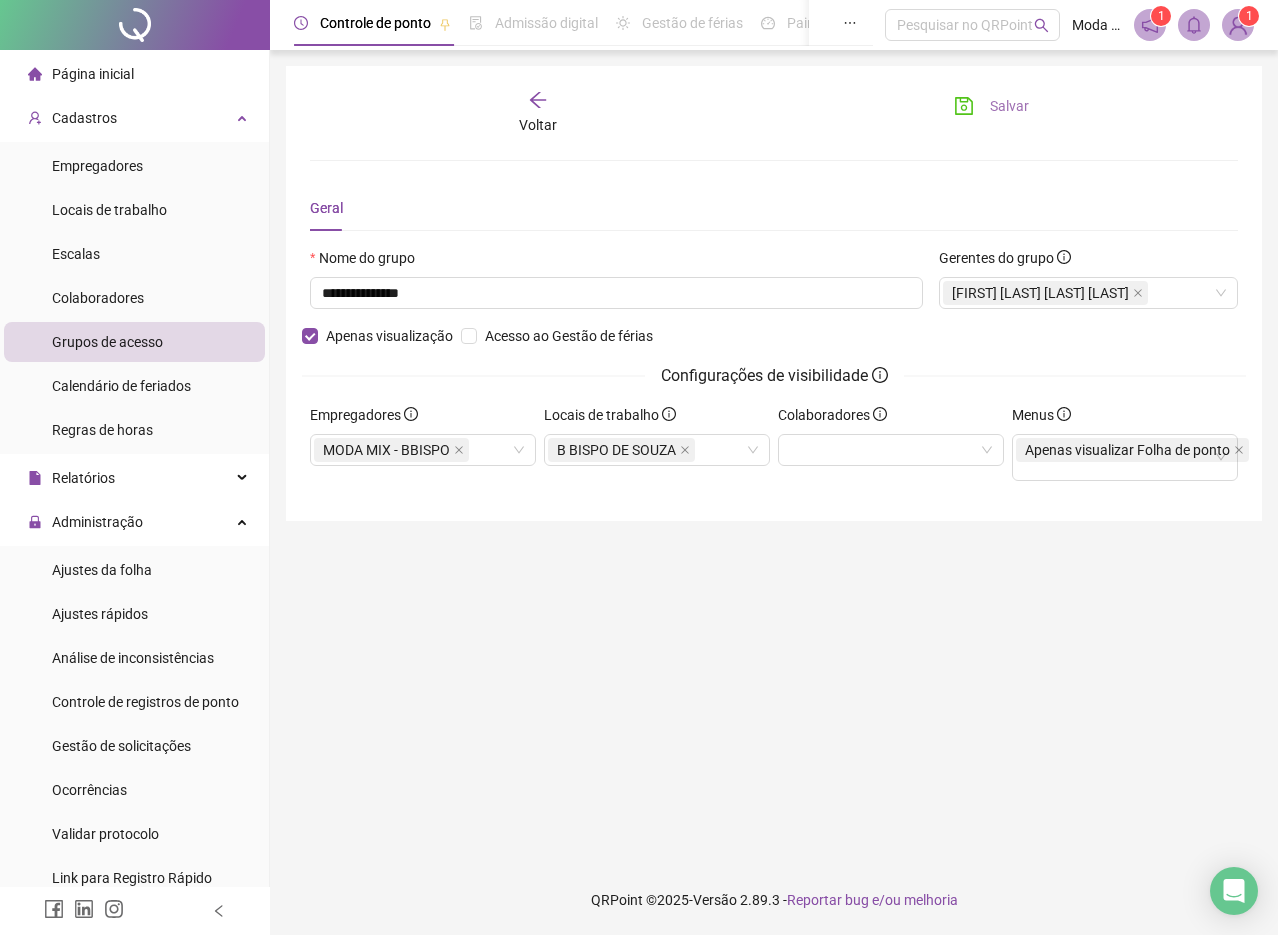 click on "Salvar" at bounding box center (1009, 106) 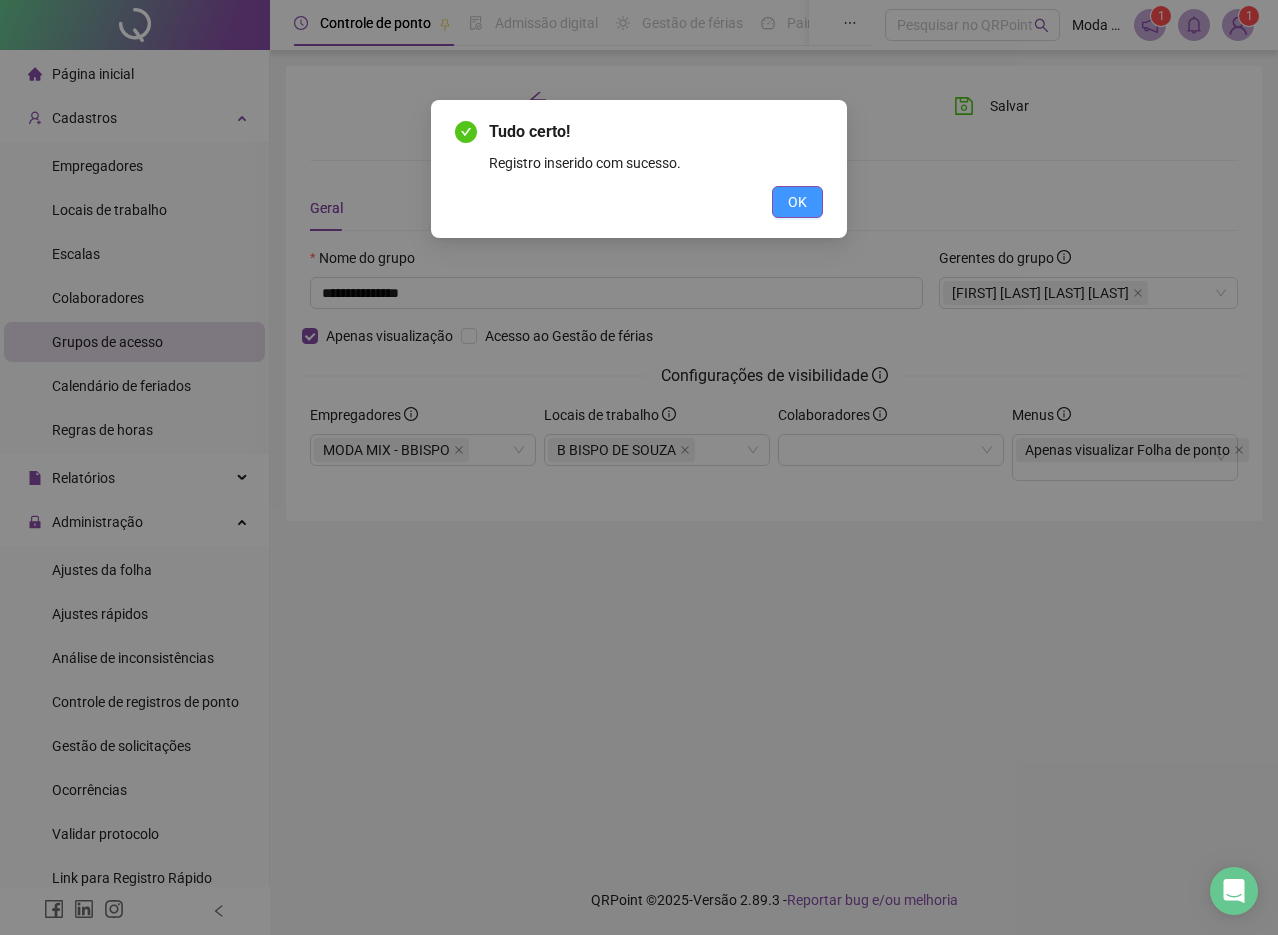 click on "OK" at bounding box center [797, 202] 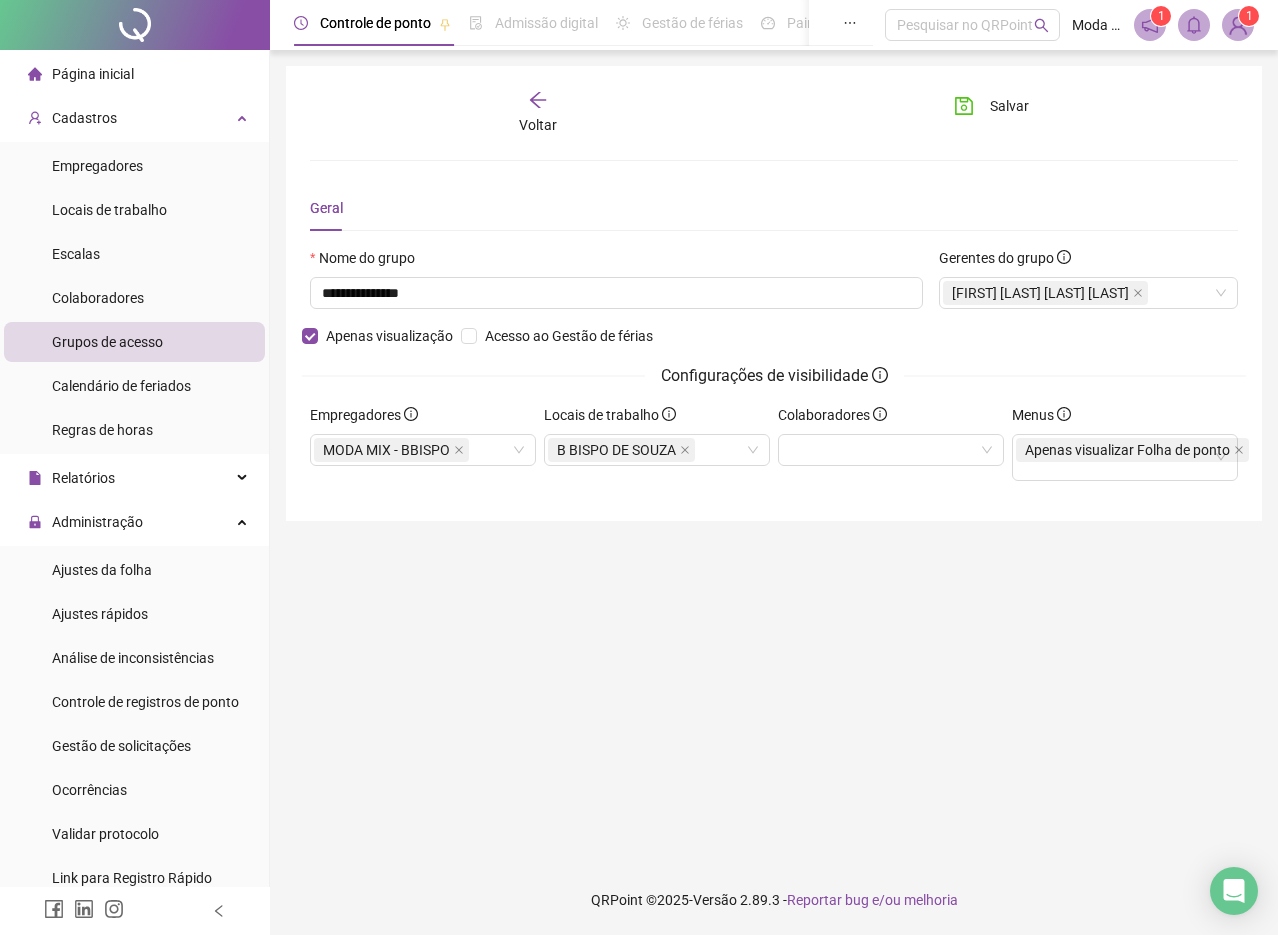 click on "Voltar" at bounding box center (538, 125) 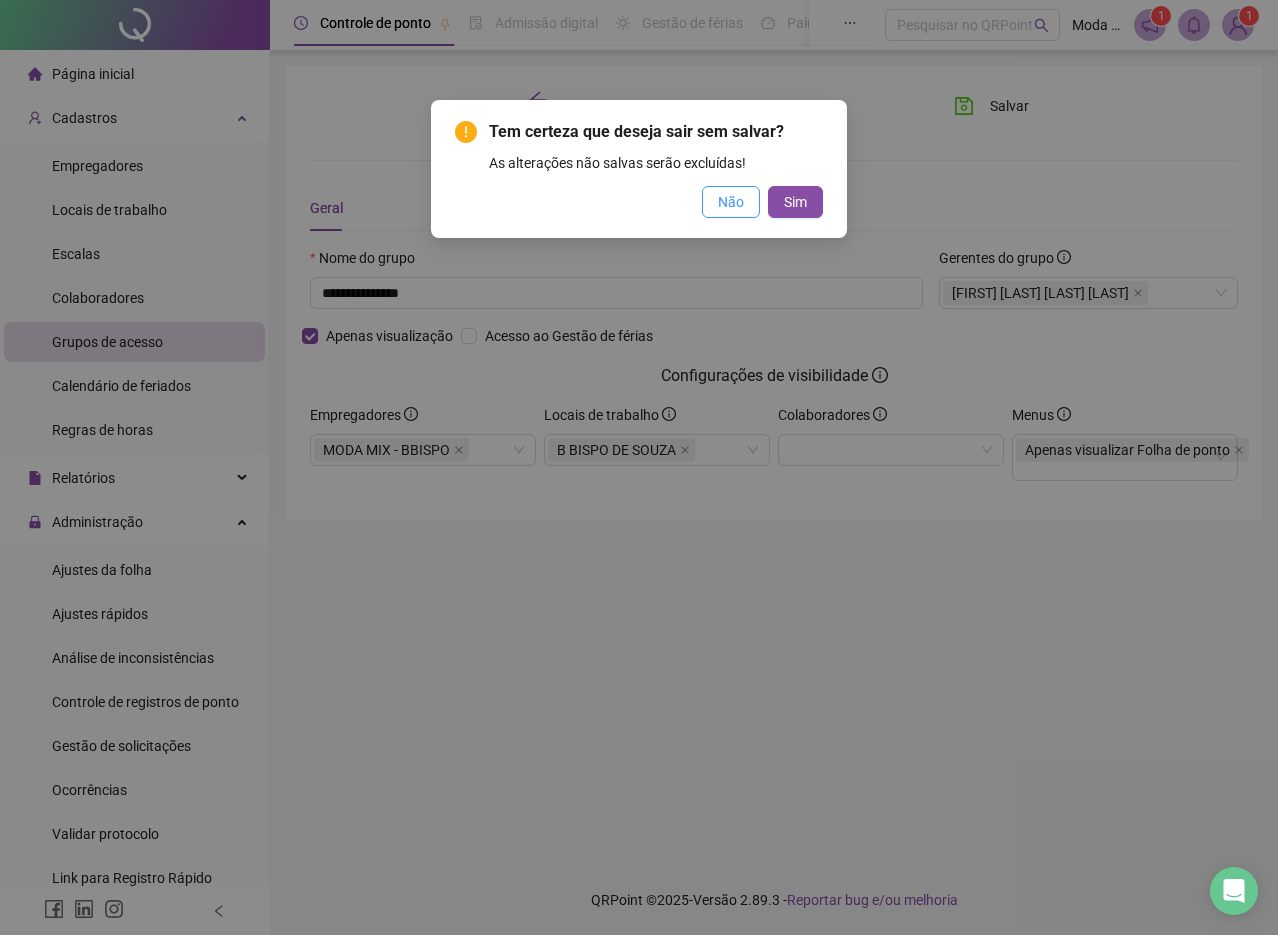 click on "Não" at bounding box center (731, 202) 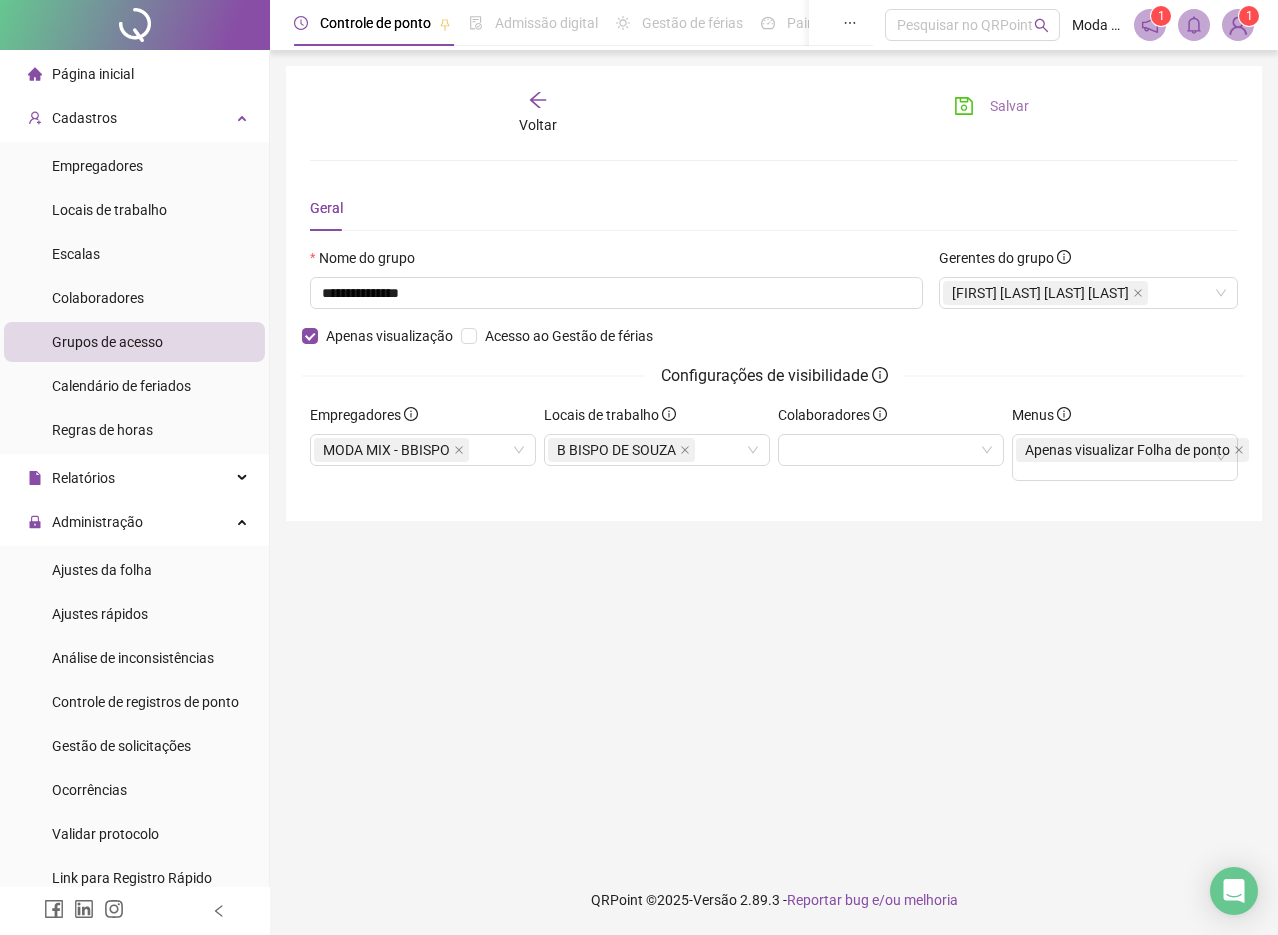 click on "Salvar" at bounding box center (991, 106) 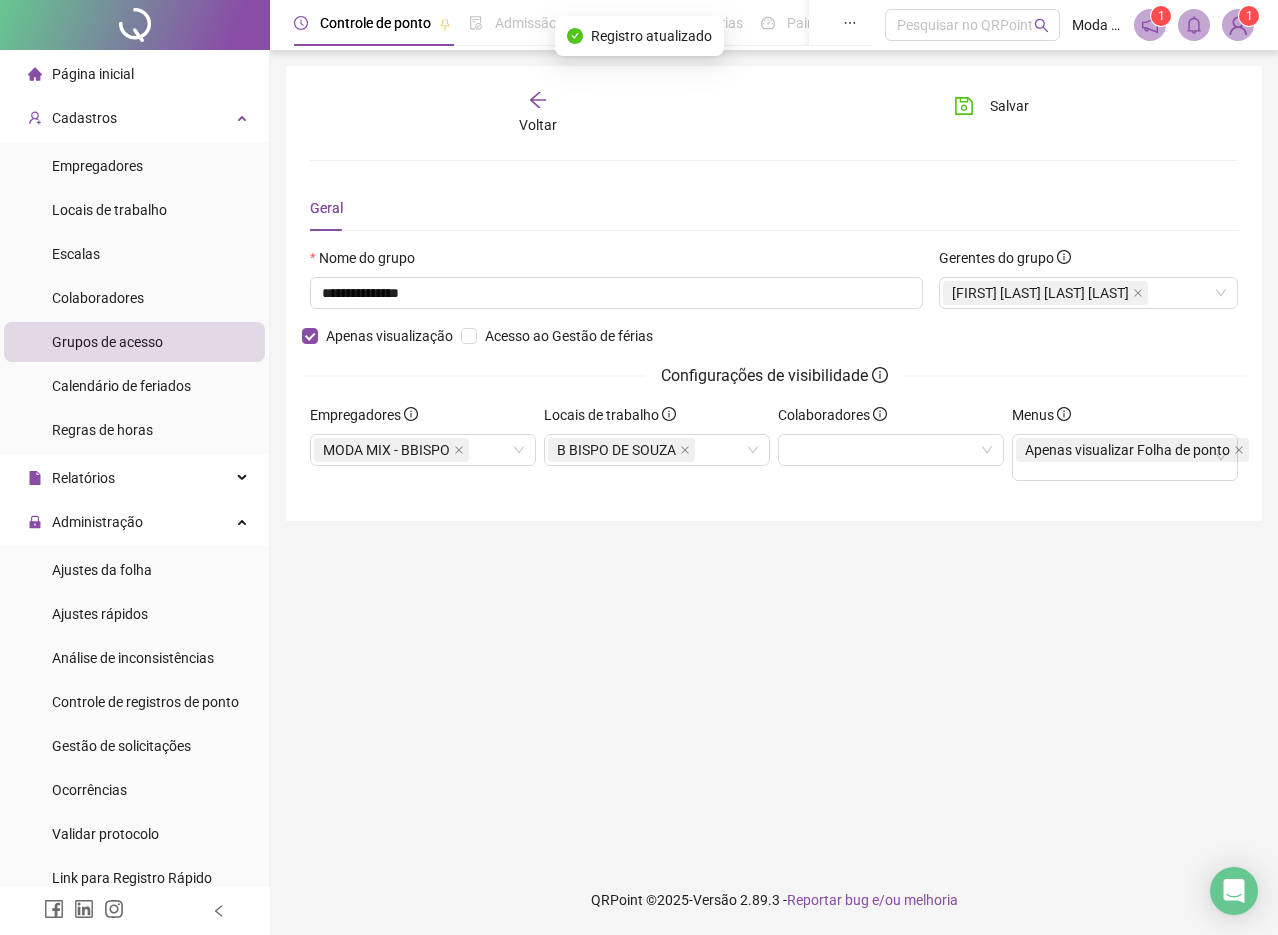 click on "Voltar" at bounding box center (538, 125) 